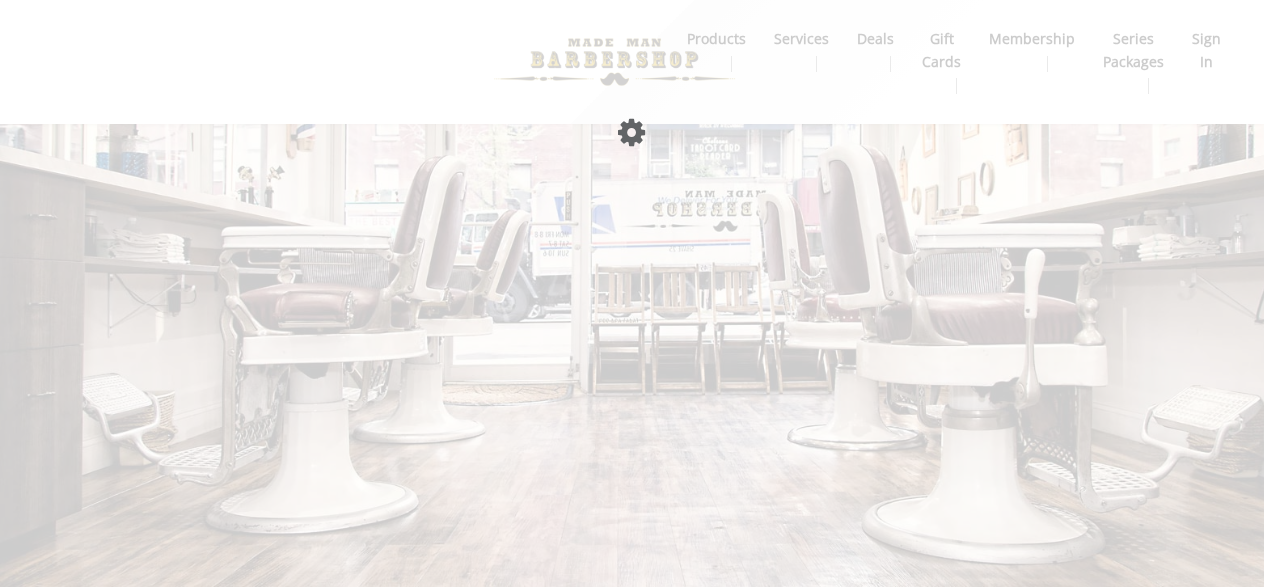 scroll, scrollTop: 16, scrollLeft: 0, axis: vertical 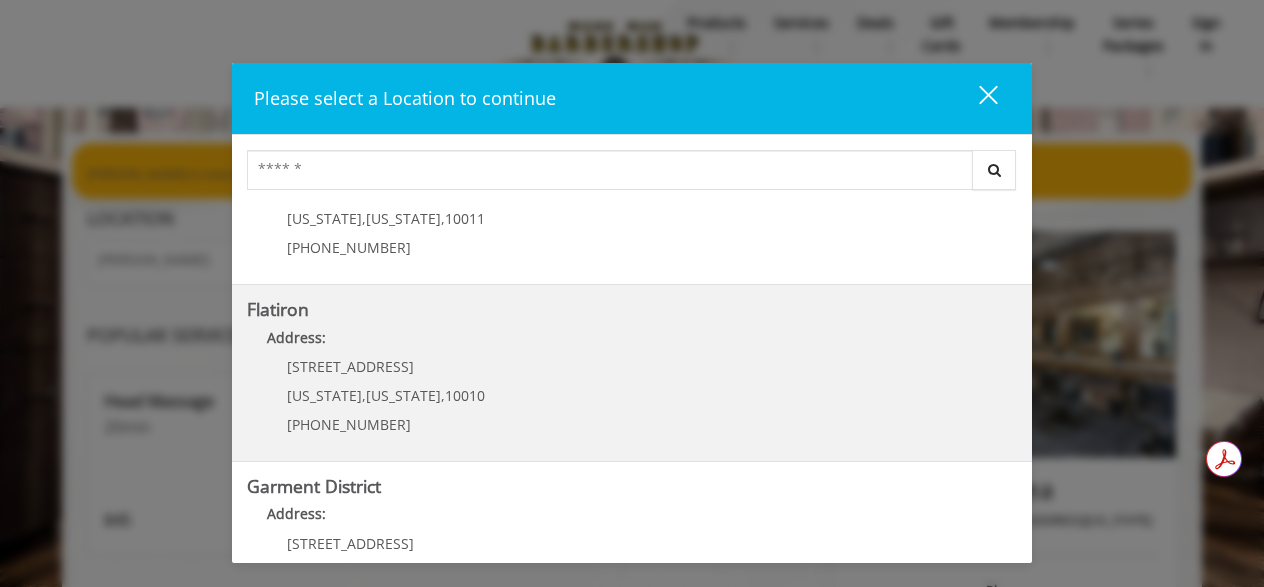 click on "[US_STATE]" at bounding box center (324, 395) 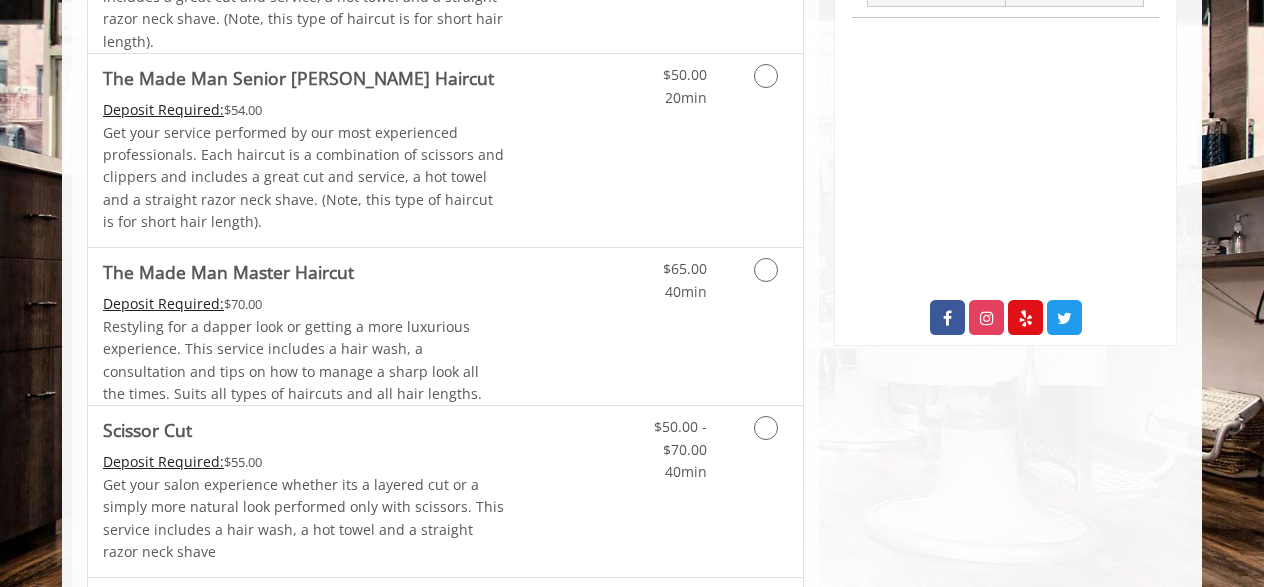 scroll, scrollTop: 479, scrollLeft: 0, axis: vertical 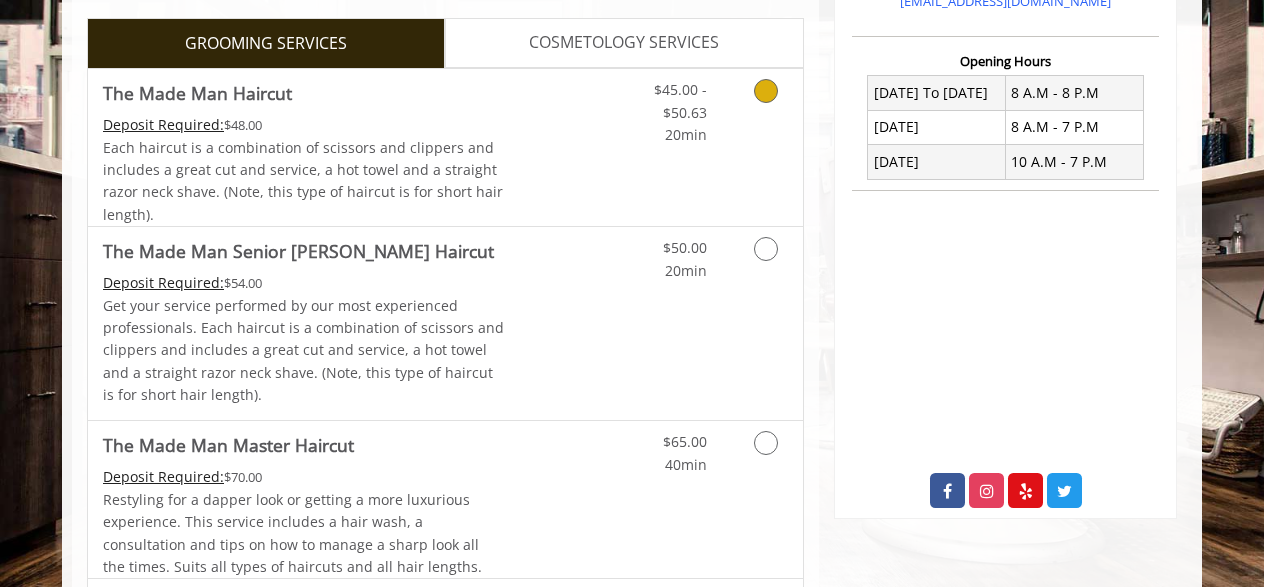 click at bounding box center (766, 91) 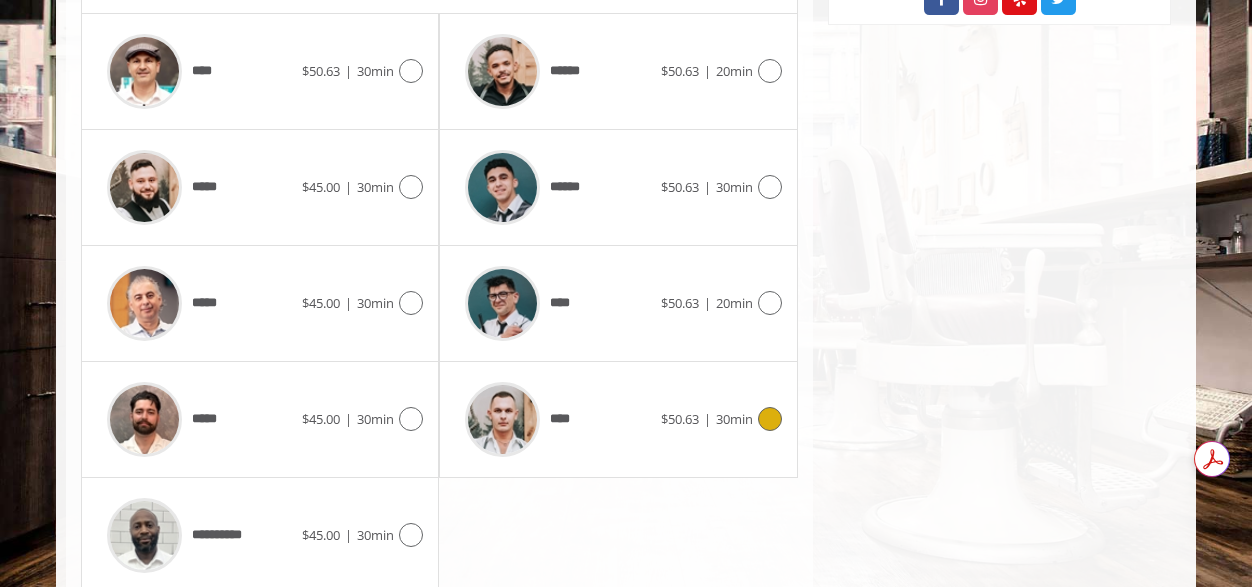 scroll, scrollTop: 975, scrollLeft: 0, axis: vertical 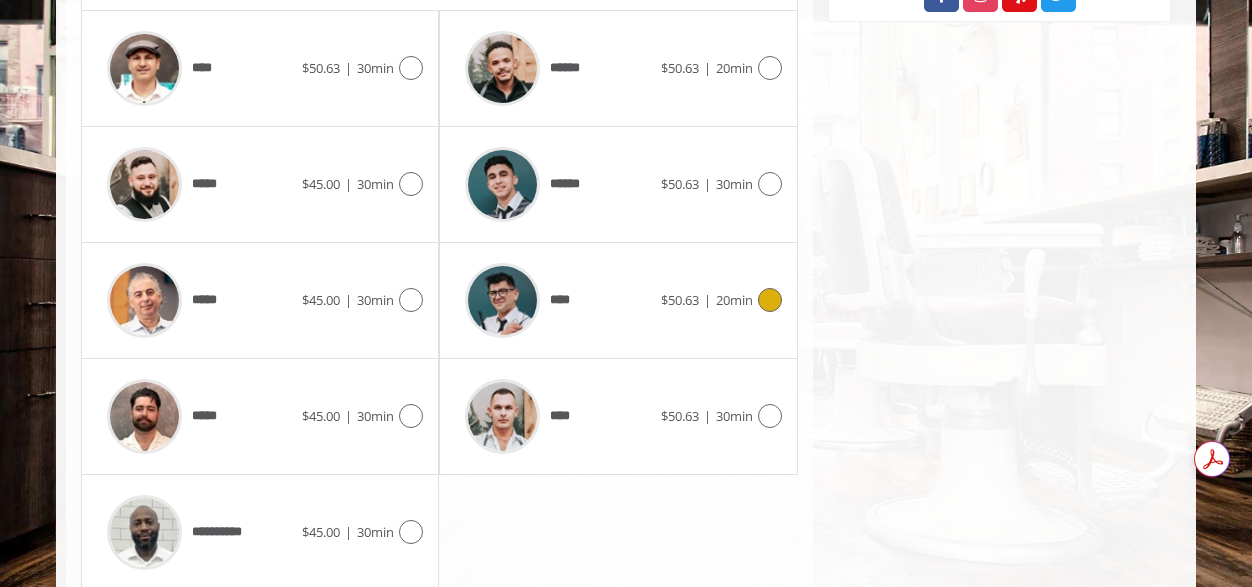 click at bounding box center (770, 300) 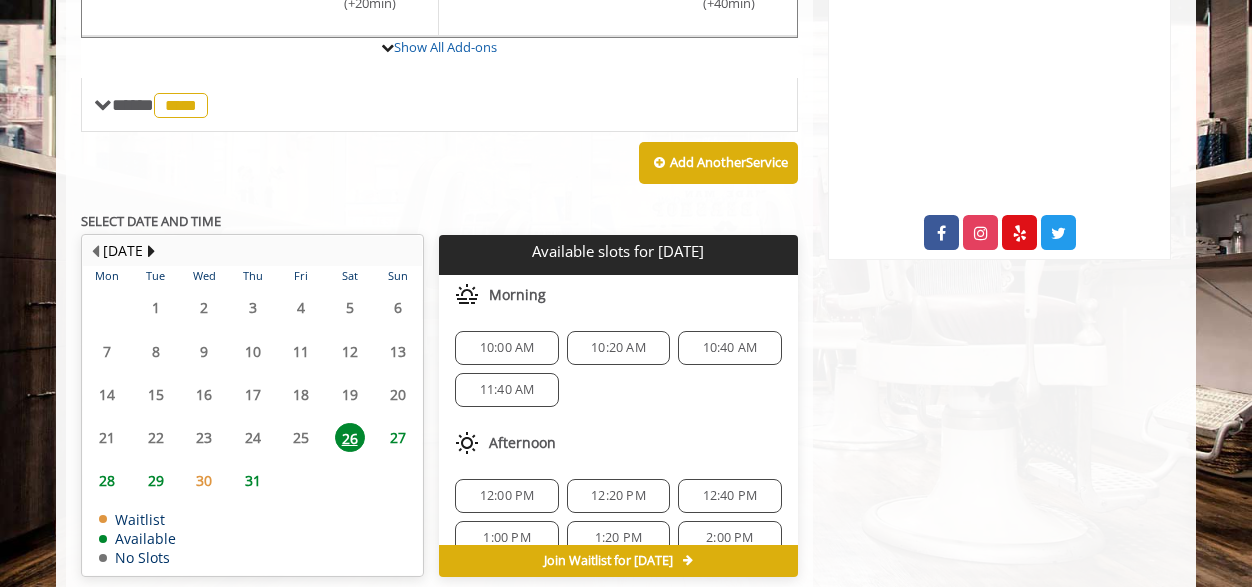scroll, scrollTop: 739, scrollLeft: 0, axis: vertical 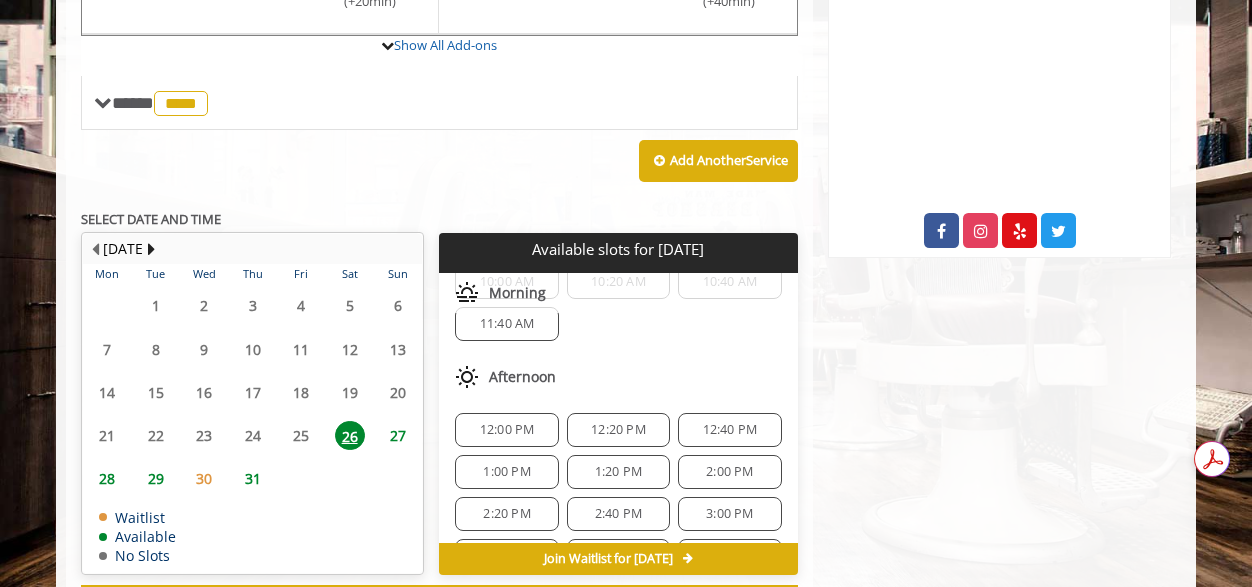 click on "12:40 PM" 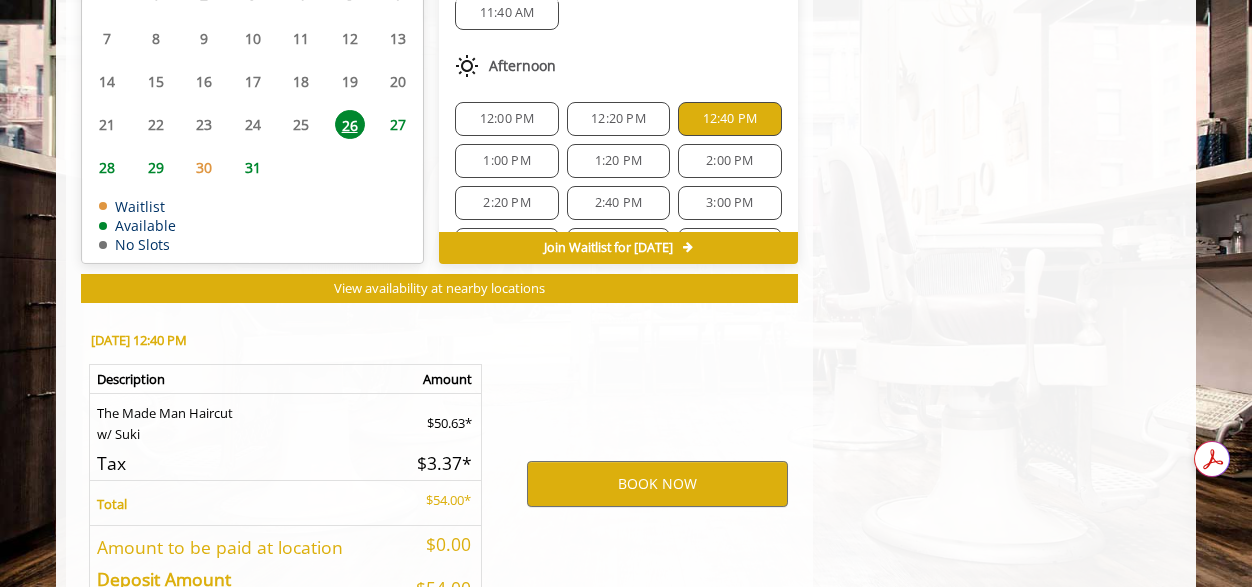 scroll, scrollTop: 1186, scrollLeft: 0, axis: vertical 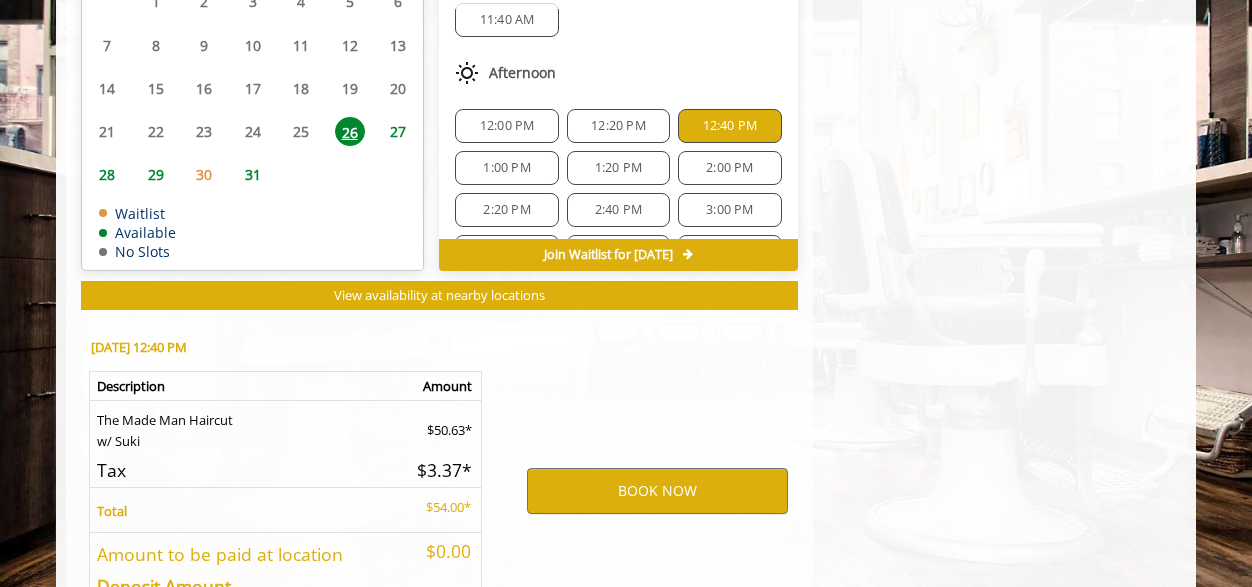 click on "1:00 PM" 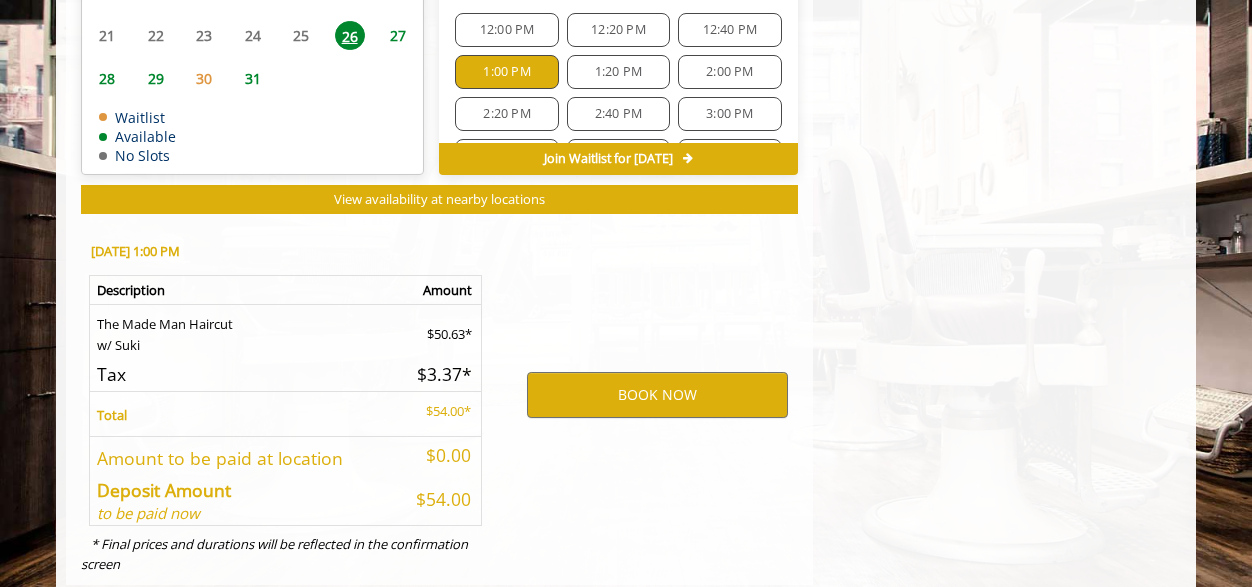 scroll, scrollTop: 1186, scrollLeft: 0, axis: vertical 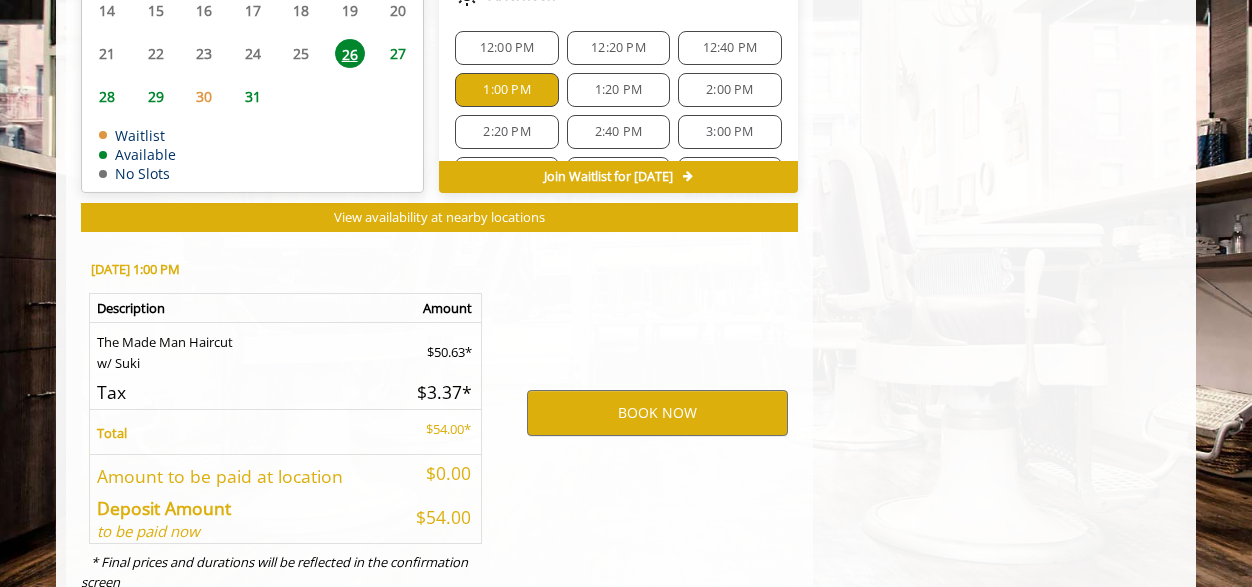 click 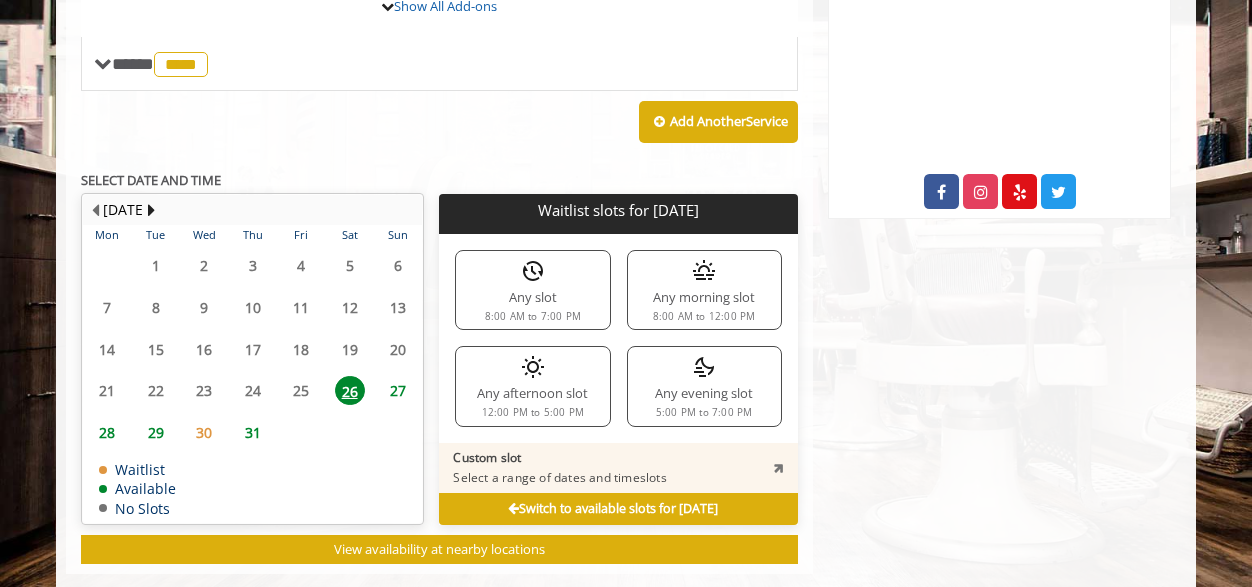 scroll, scrollTop: 773, scrollLeft: 0, axis: vertical 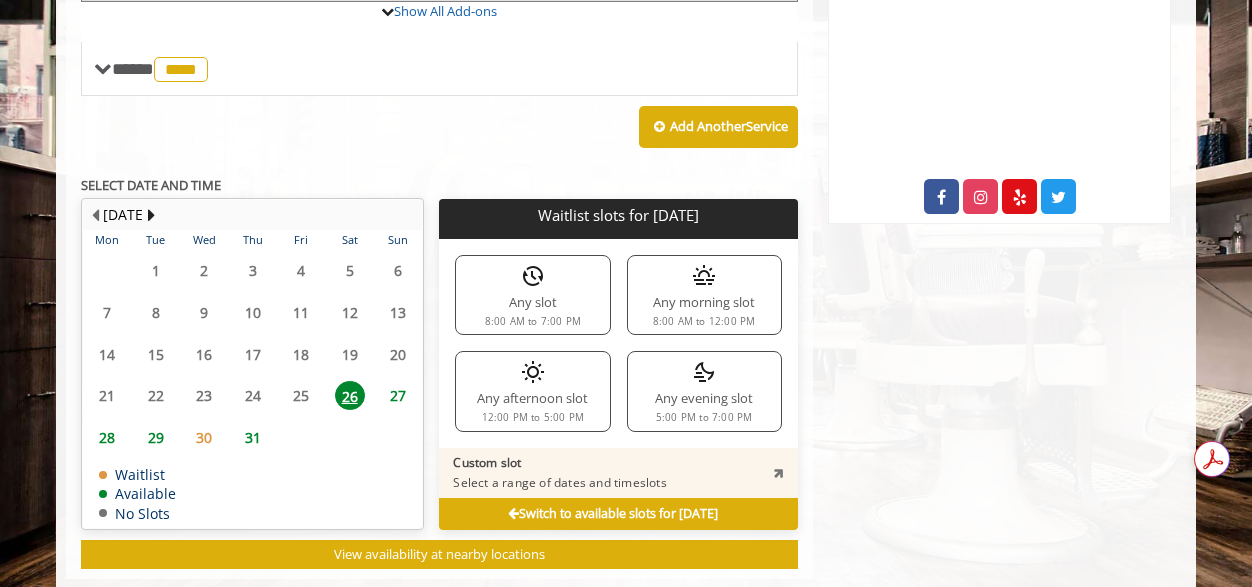 click at bounding box center (513, 514) 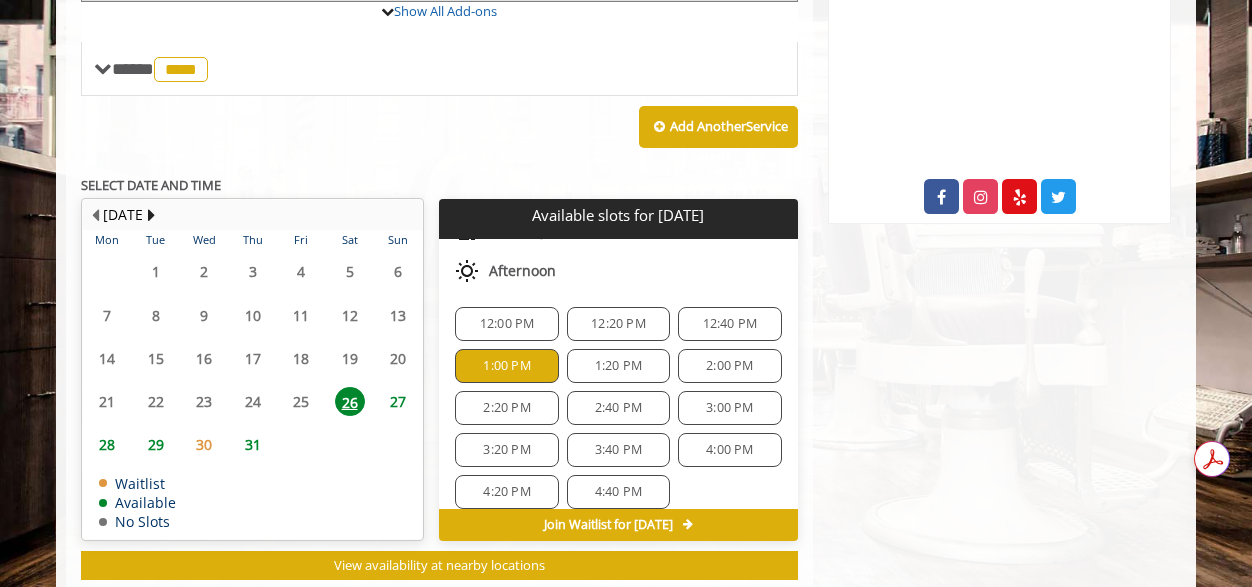 scroll, scrollTop: 140, scrollLeft: 0, axis: vertical 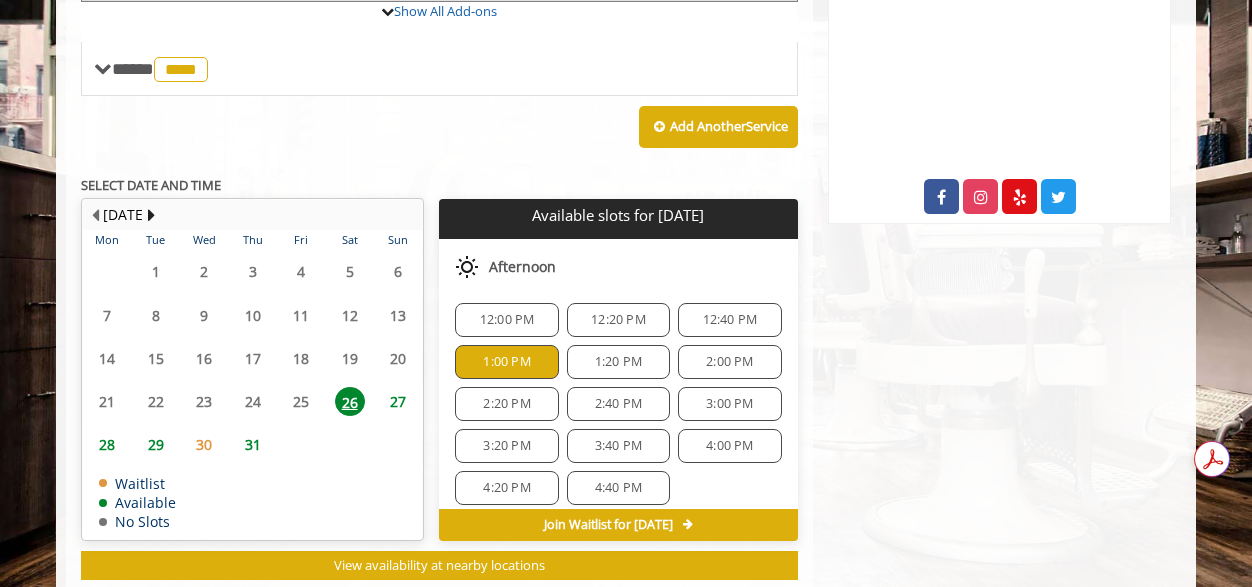 click on "1:20 PM" 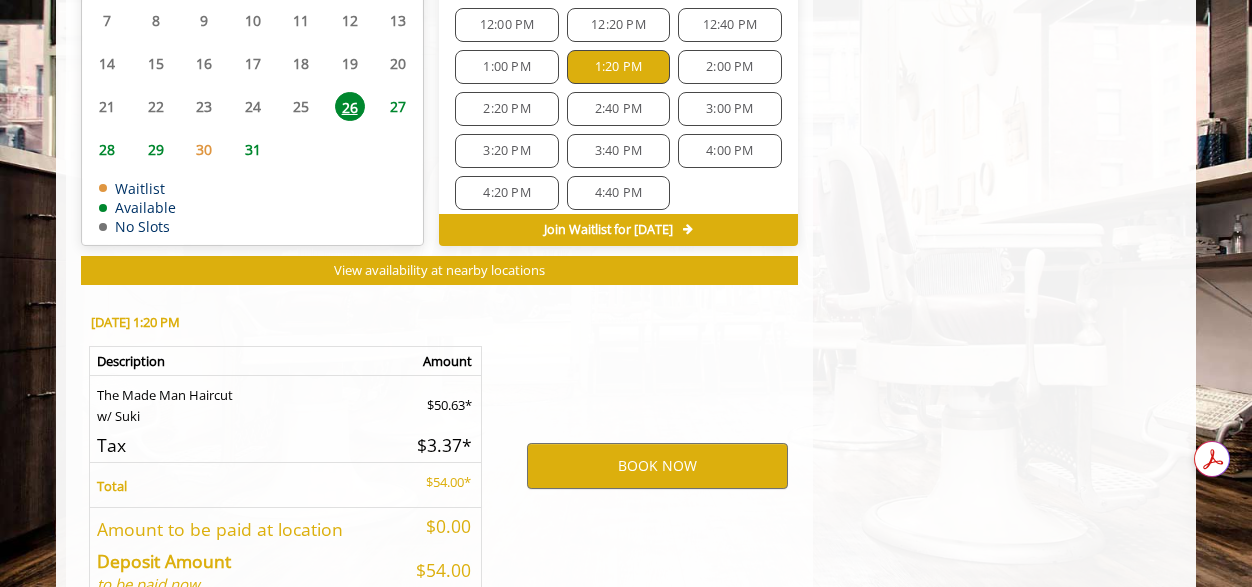 scroll, scrollTop: 1186, scrollLeft: 0, axis: vertical 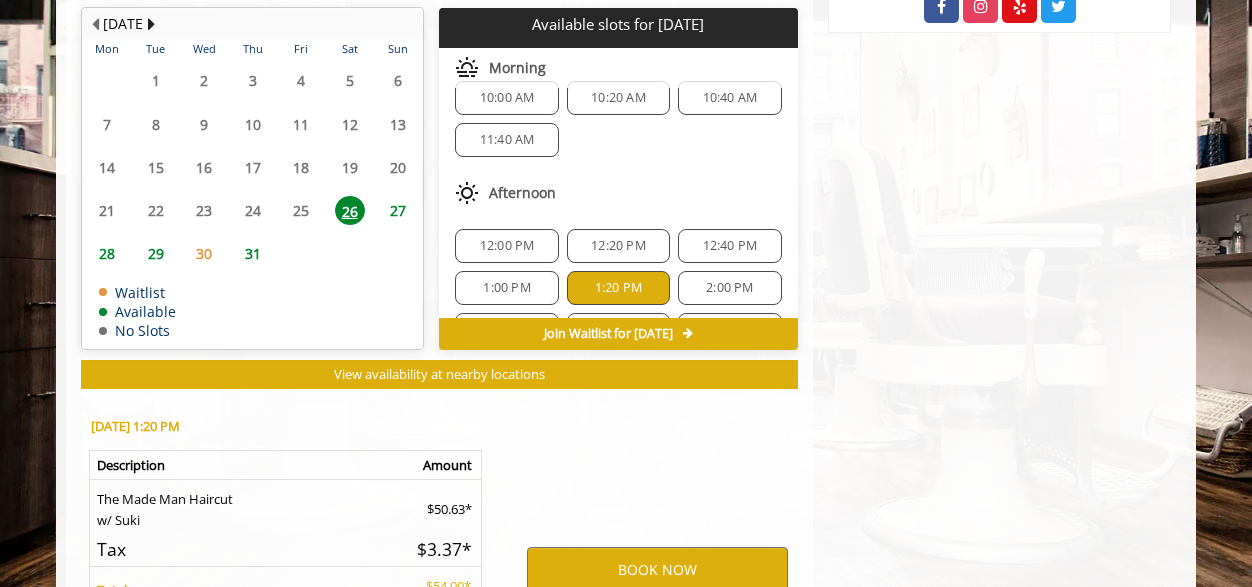 click on "11:40 AM" 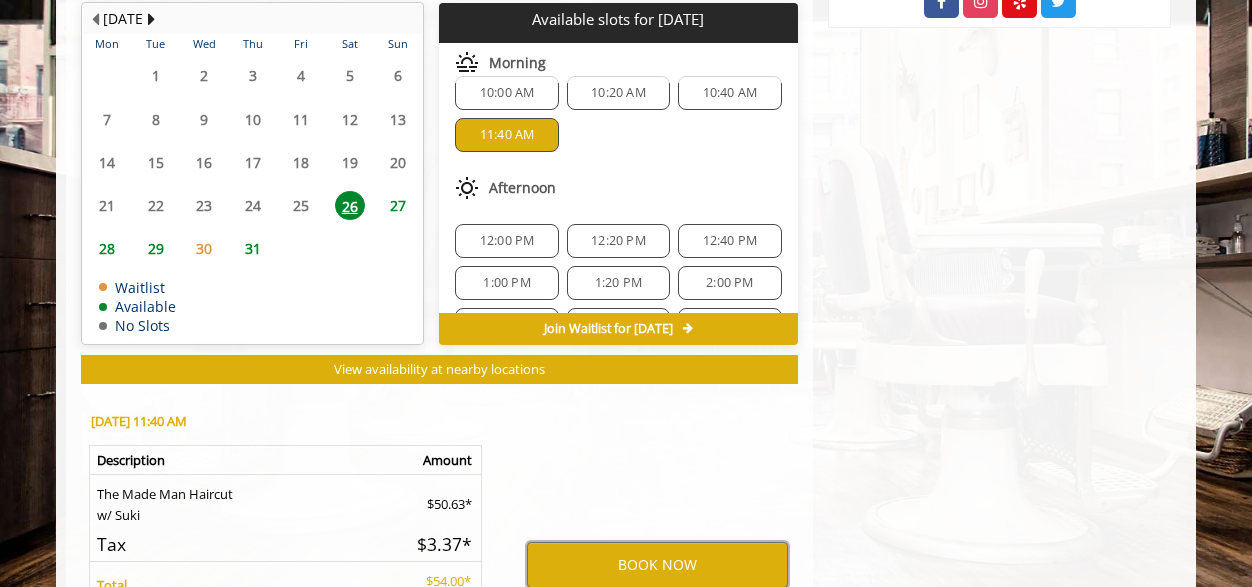 scroll, scrollTop: 921, scrollLeft: 0, axis: vertical 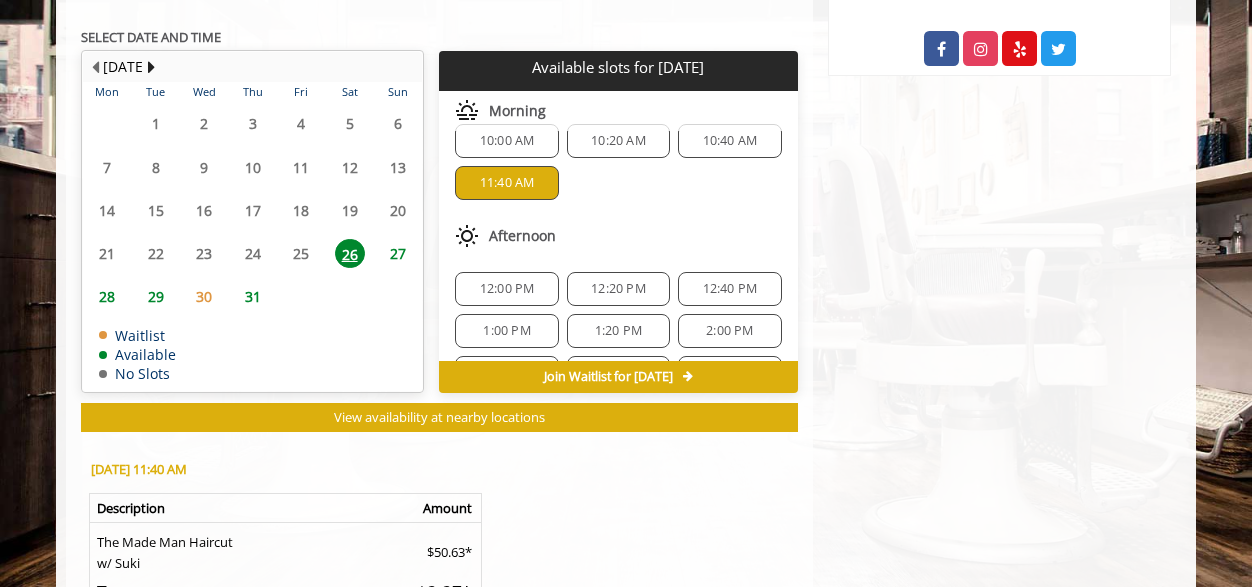 click on "26" 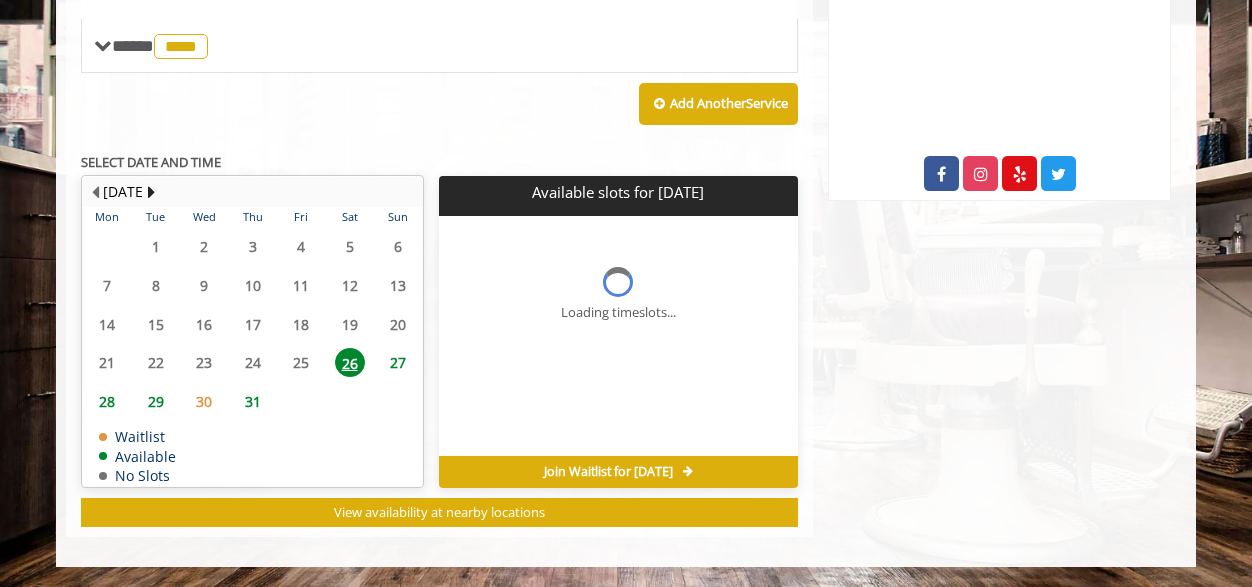 scroll, scrollTop: 795, scrollLeft: 0, axis: vertical 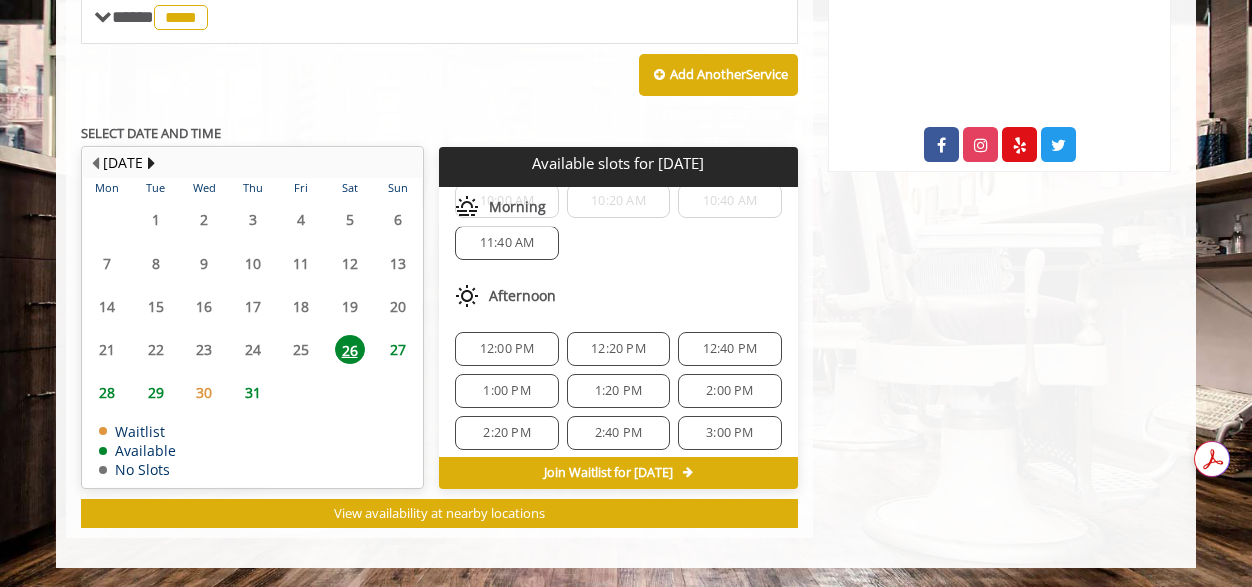 click on "1:00 PM" 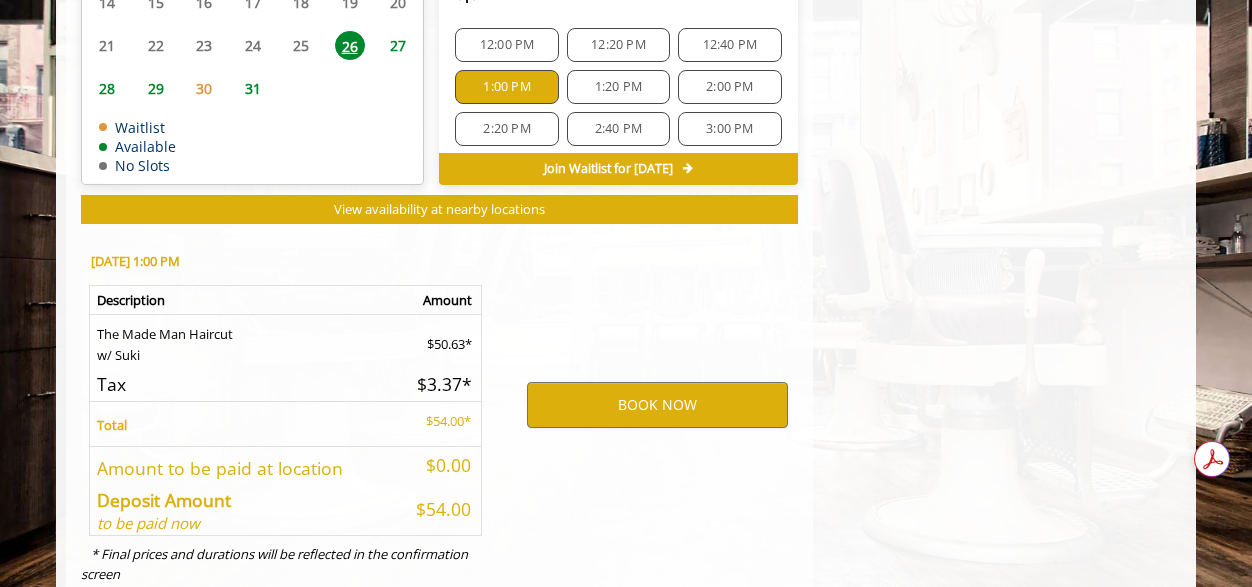 scroll, scrollTop: 1186, scrollLeft: 0, axis: vertical 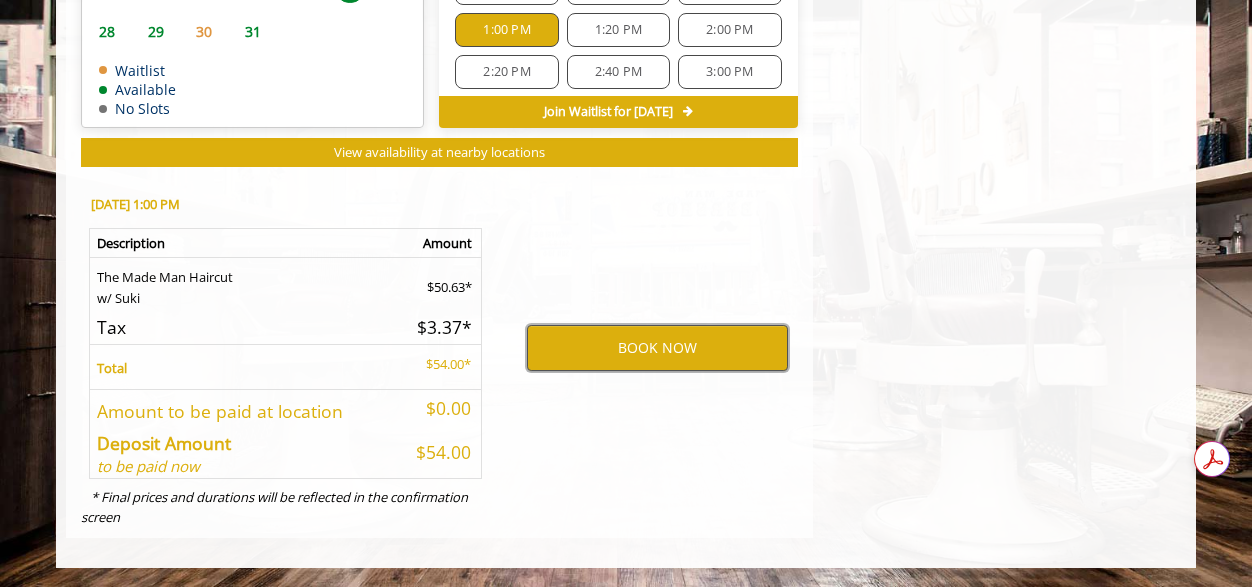 click on "BOOK NOW" at bounding box center (657, 348) 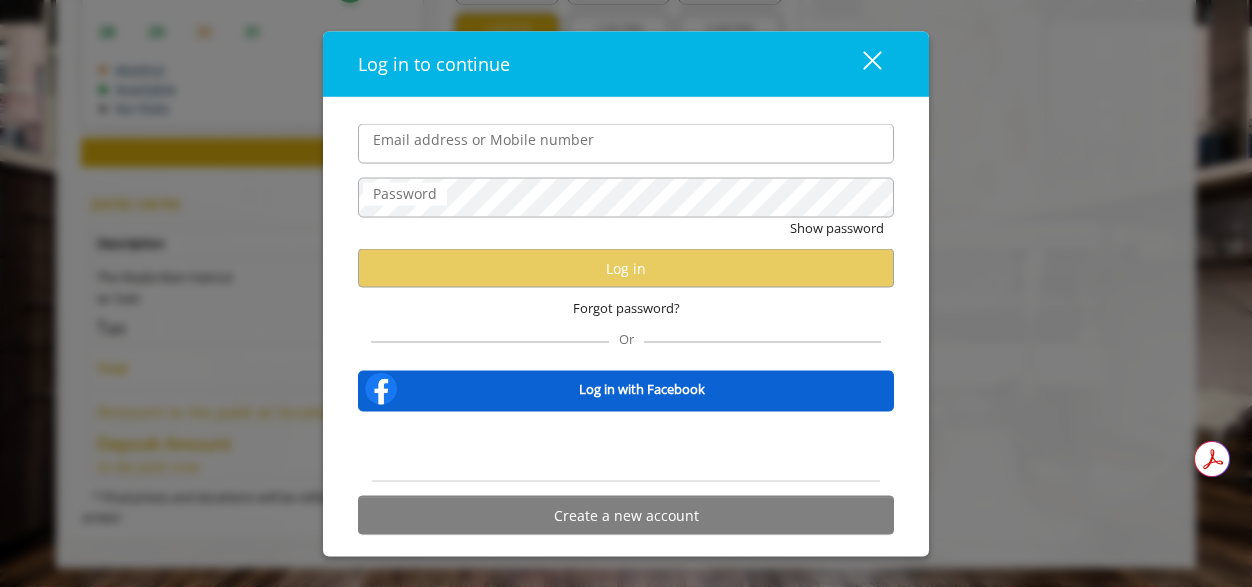 click on "Email address or Mobile number" at bounding box center (626, 144) 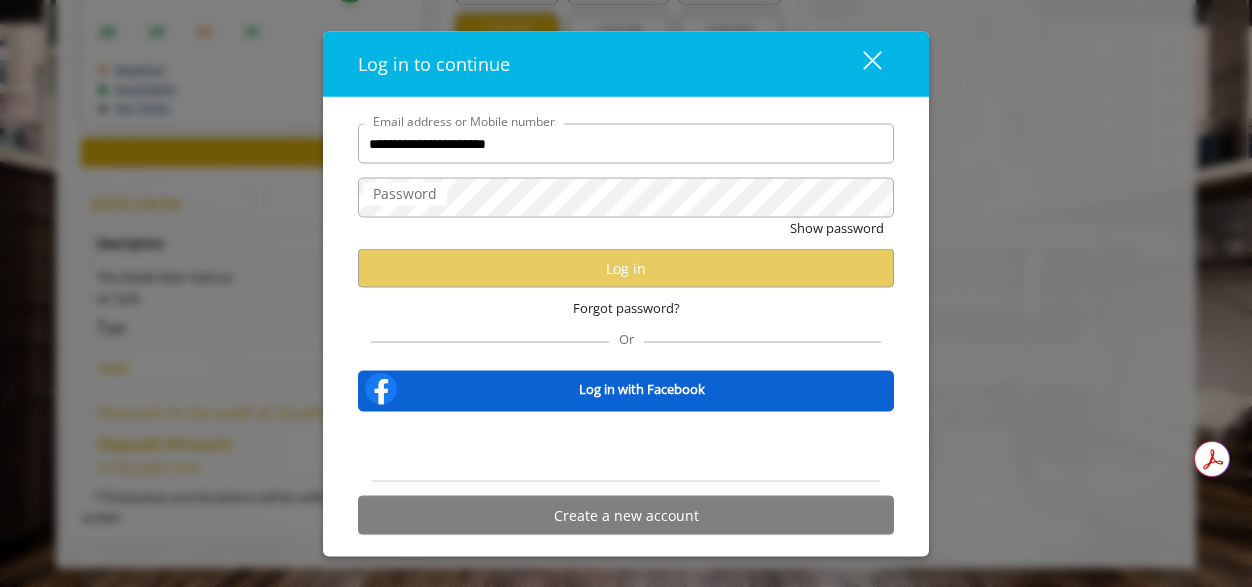 scroll, scrollTop: 0, scrollLeft: 0, axis: both 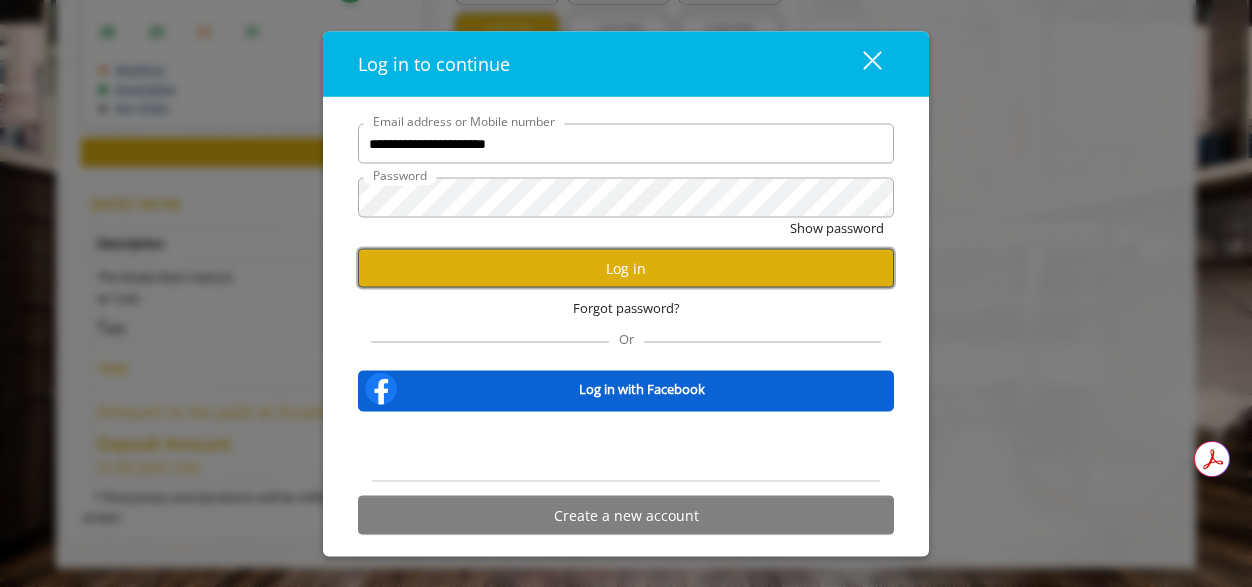 click on "Log in" at bounding box center [626, 268] 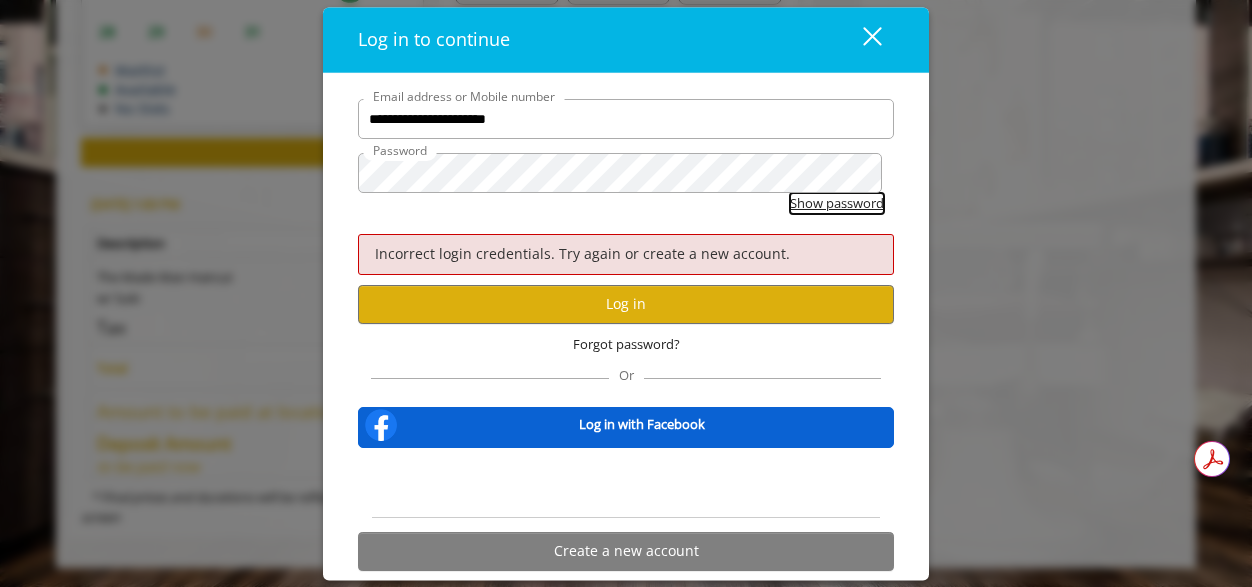 click on "Show password" at bounding box center (837, 204) 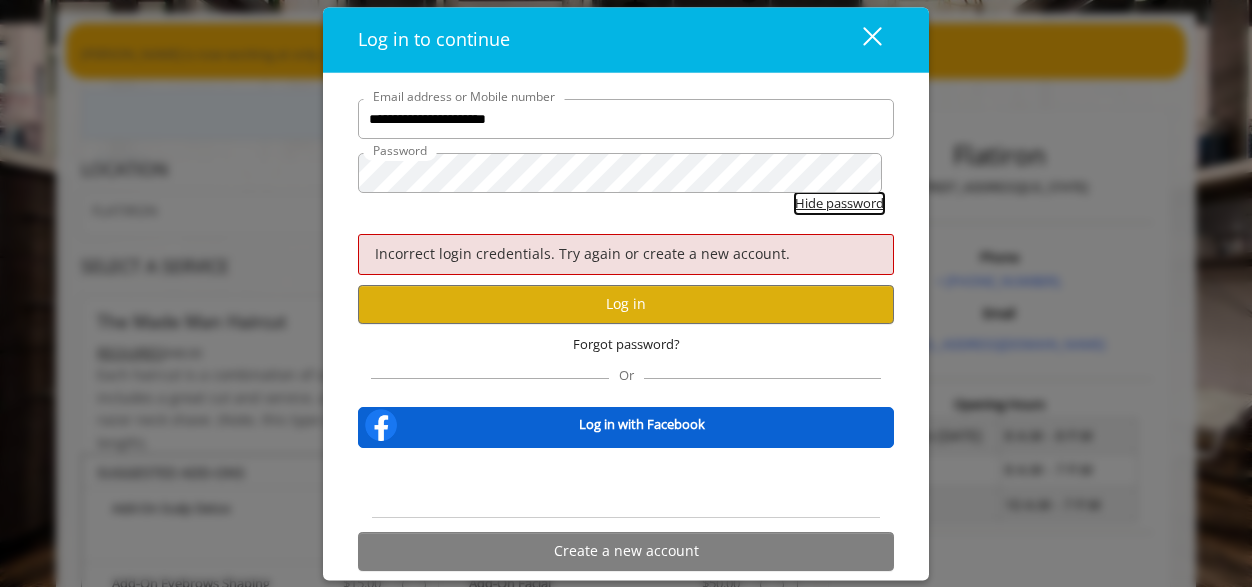 scroll, scrollTop: 0, scrollLeft: 0, axis: both 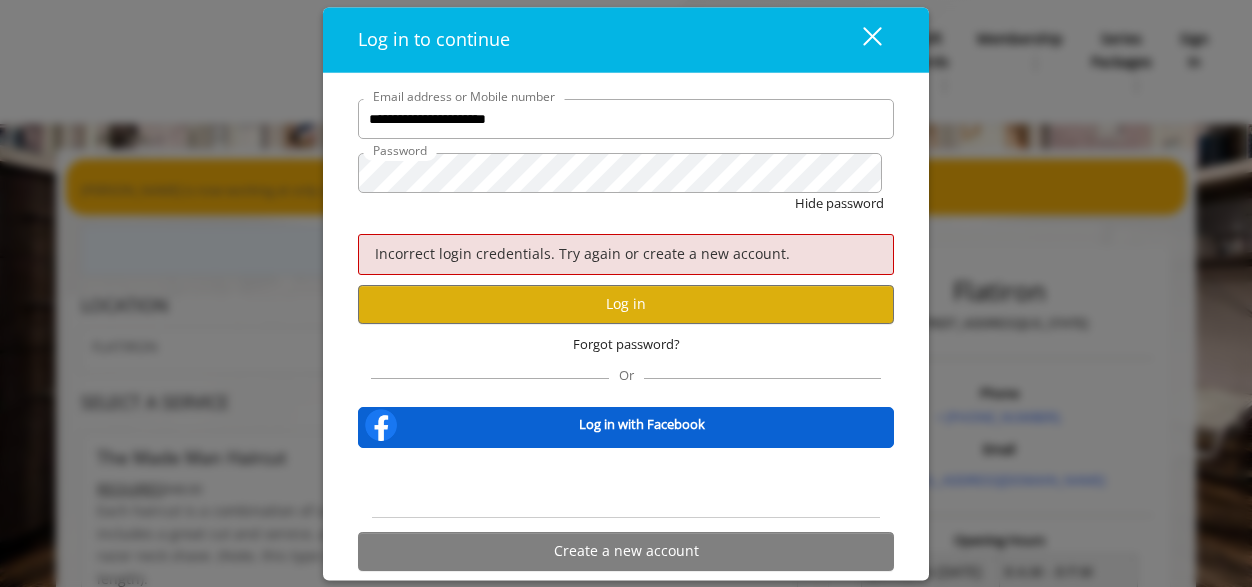 click at bounding box center [872, 36] 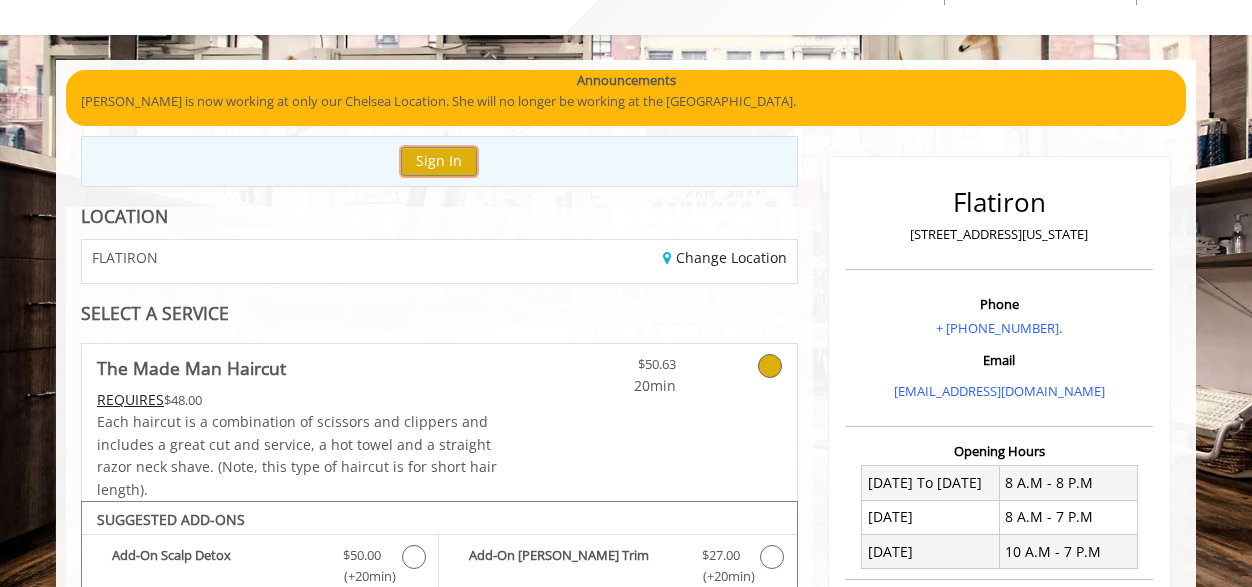 scroll, scrollTop: 92, scrollLeft: 0, axis: vertical 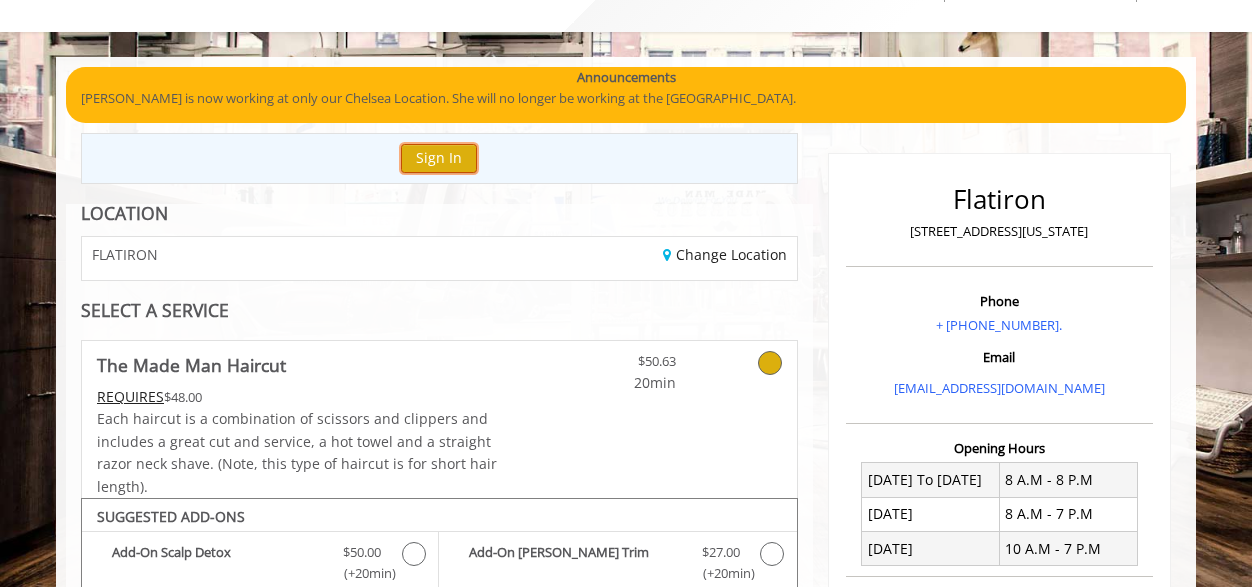 click on "Sign In" at bounding box center [439, 158] 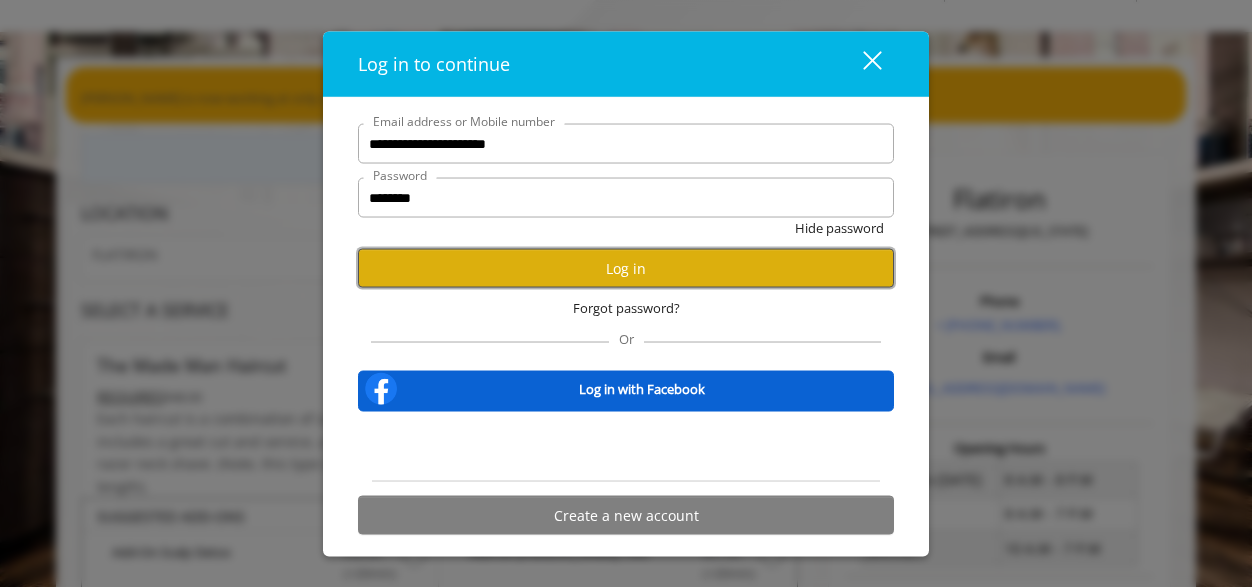 click on "Log in" at bounding box center [626, 268] 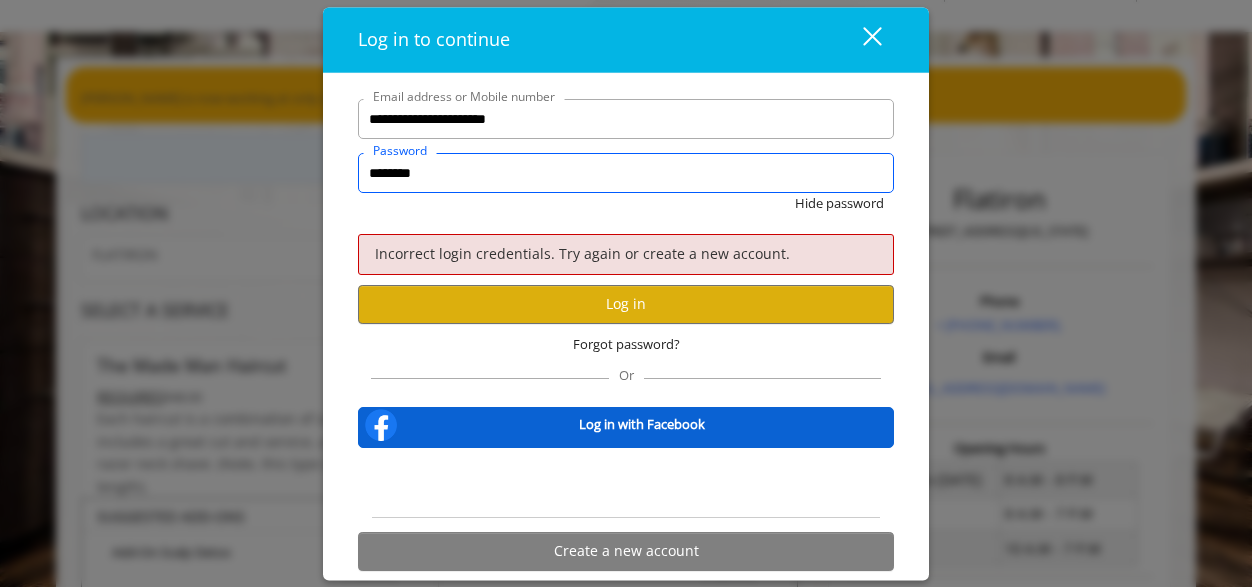 click on "********" at bounding box center (626, 174) 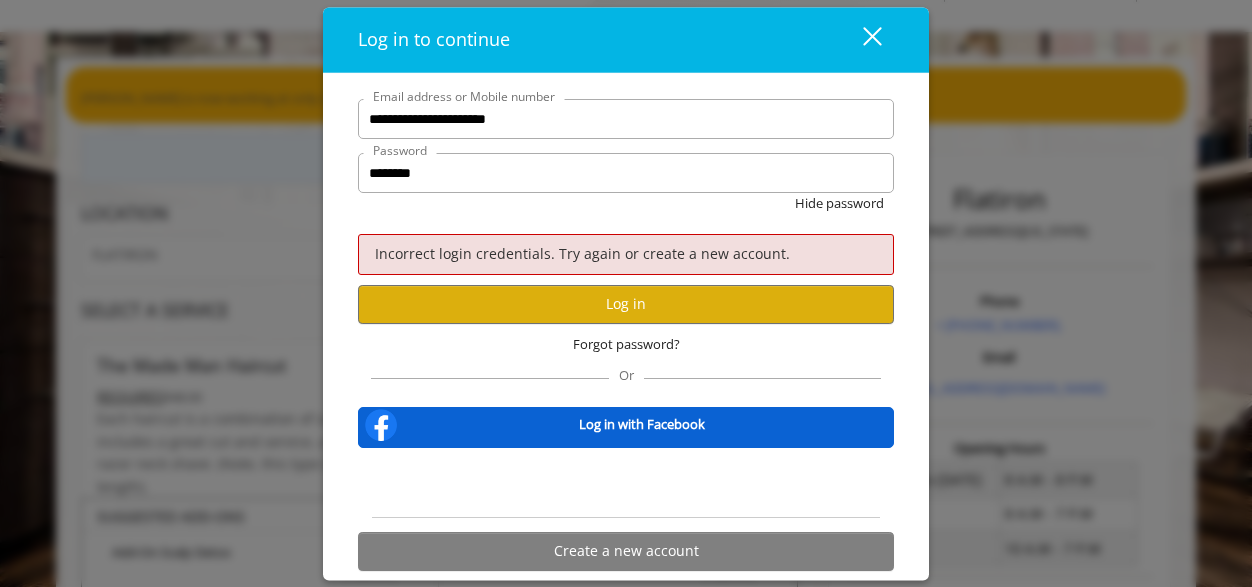 click on "close" at bounding box center [860, 40] 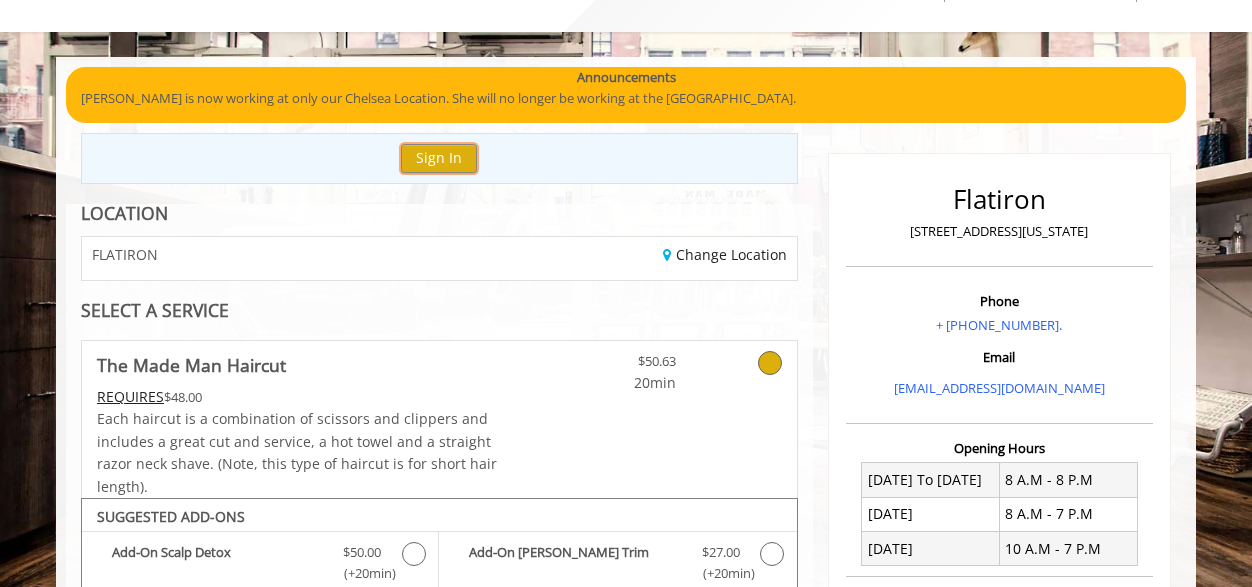scroll, scrollTop: 0, scrollLeft: 0, axis: both 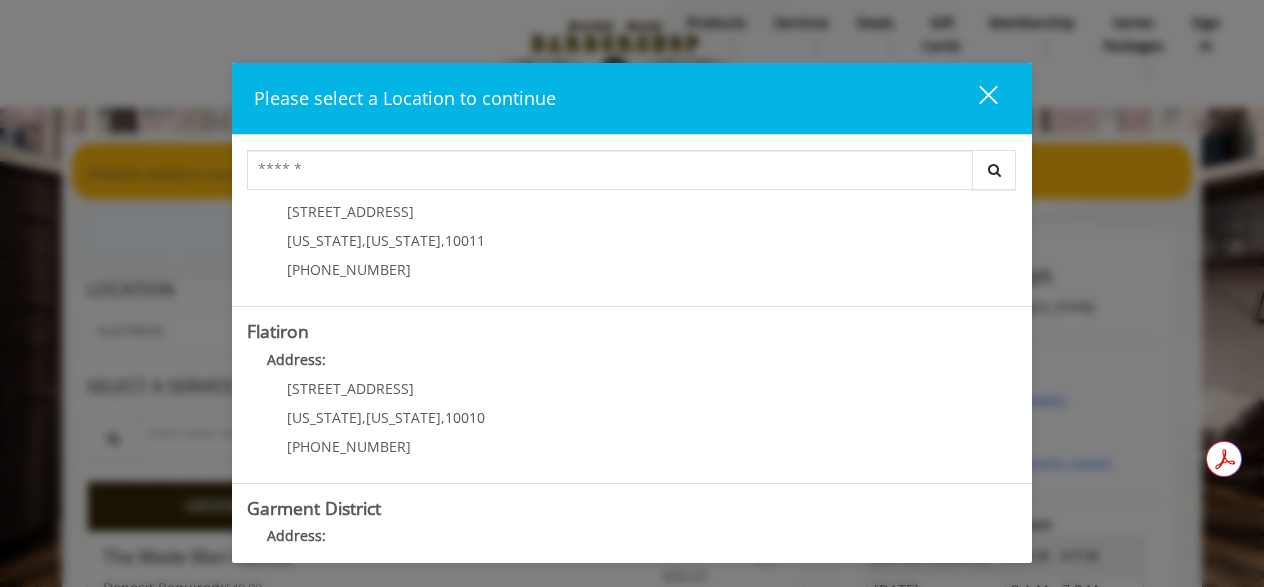 click at bounding box center [988, 94] 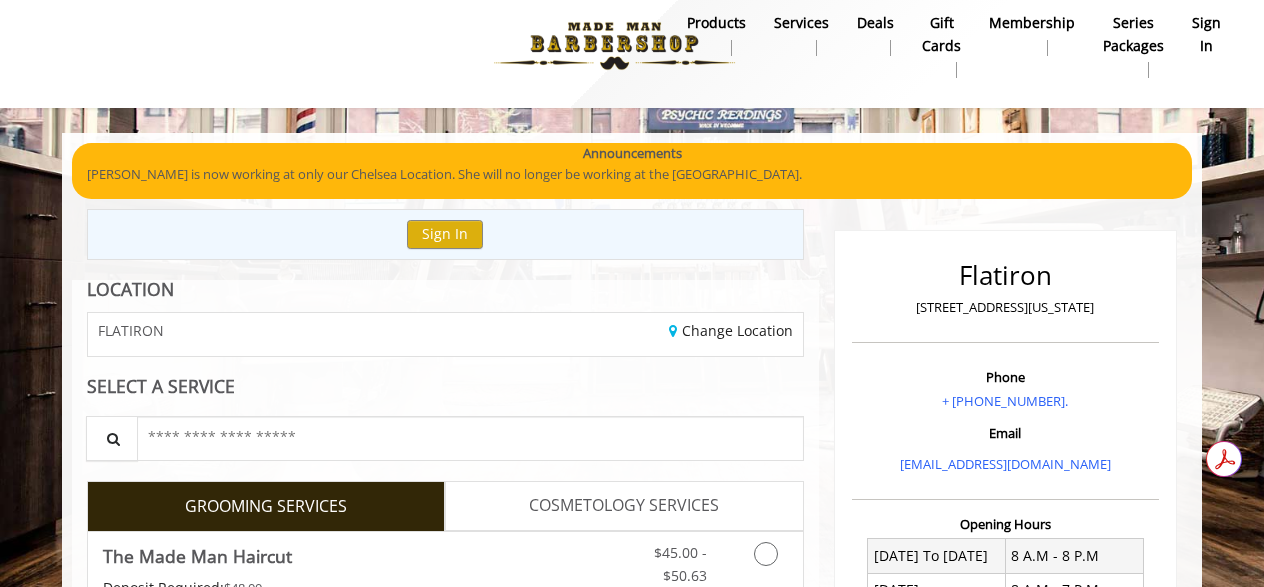 click on "sign in" at bounding box center [1206, 34] 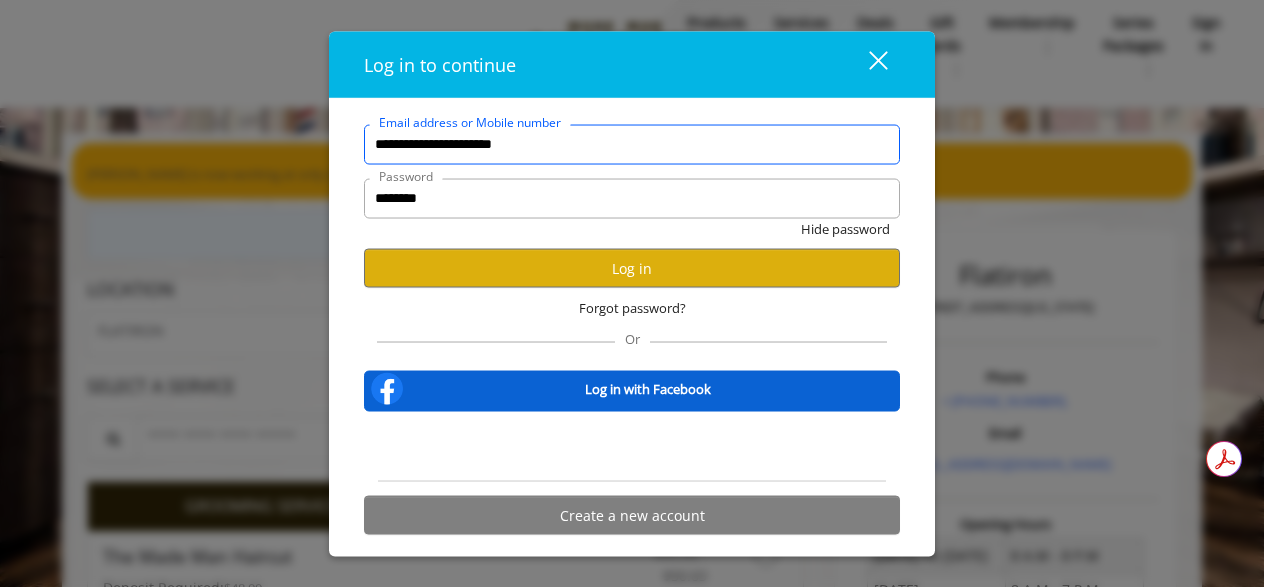 click on "**********" at bounding box center [632, 144] 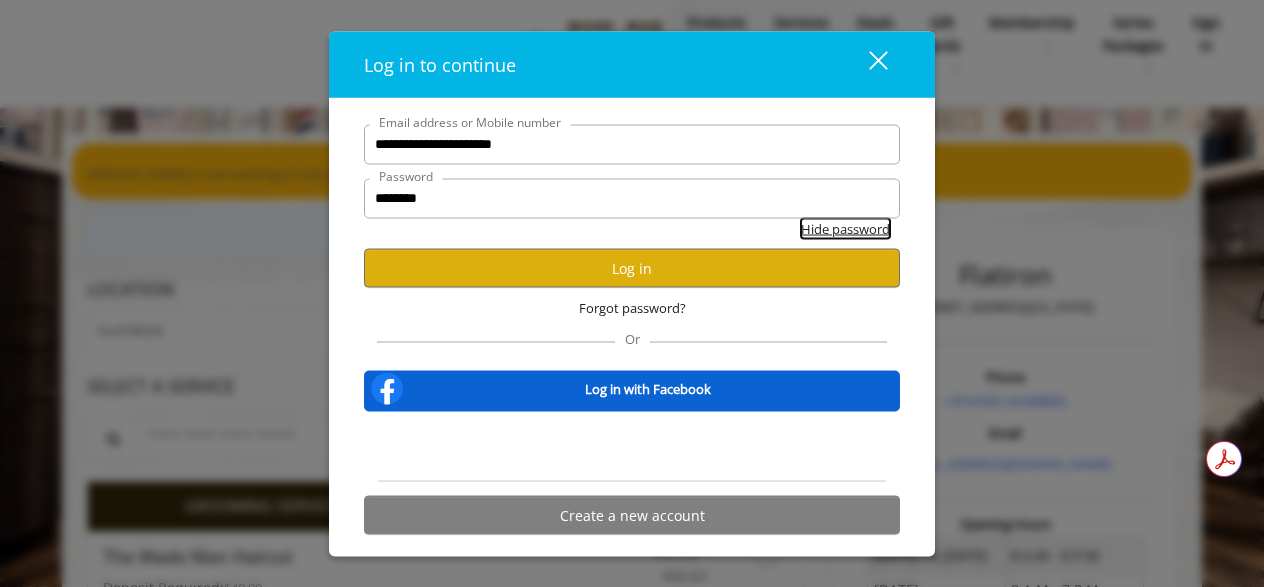 click on "Hide password" at bounding box center (845, 228) 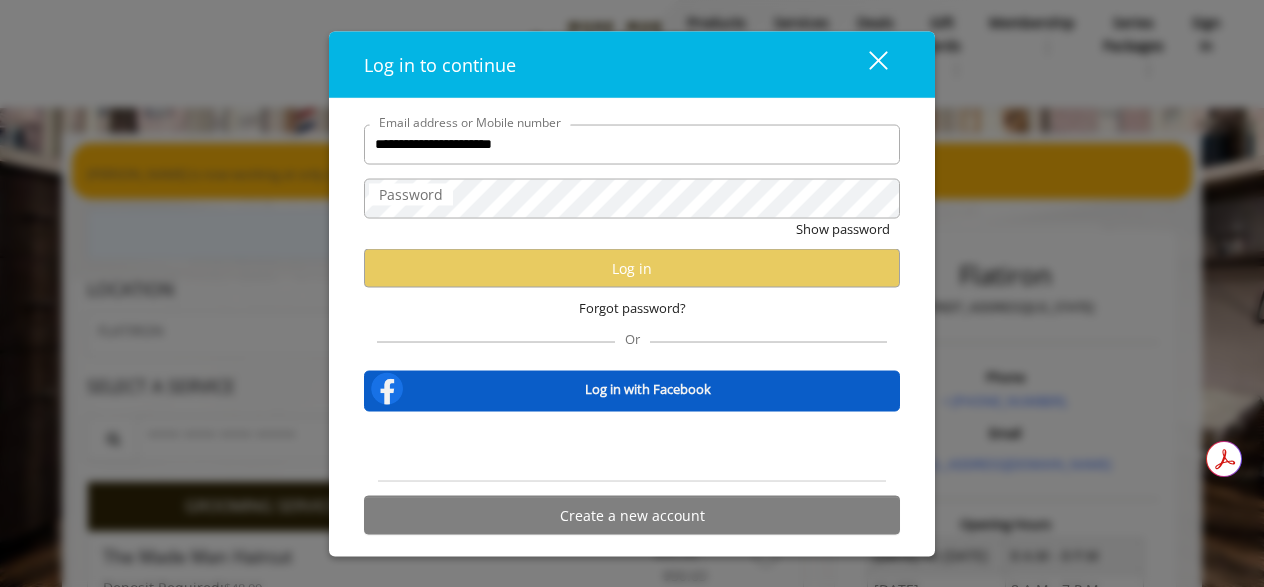 click on "Log in with Facebook" at bounding box center (648, 388) 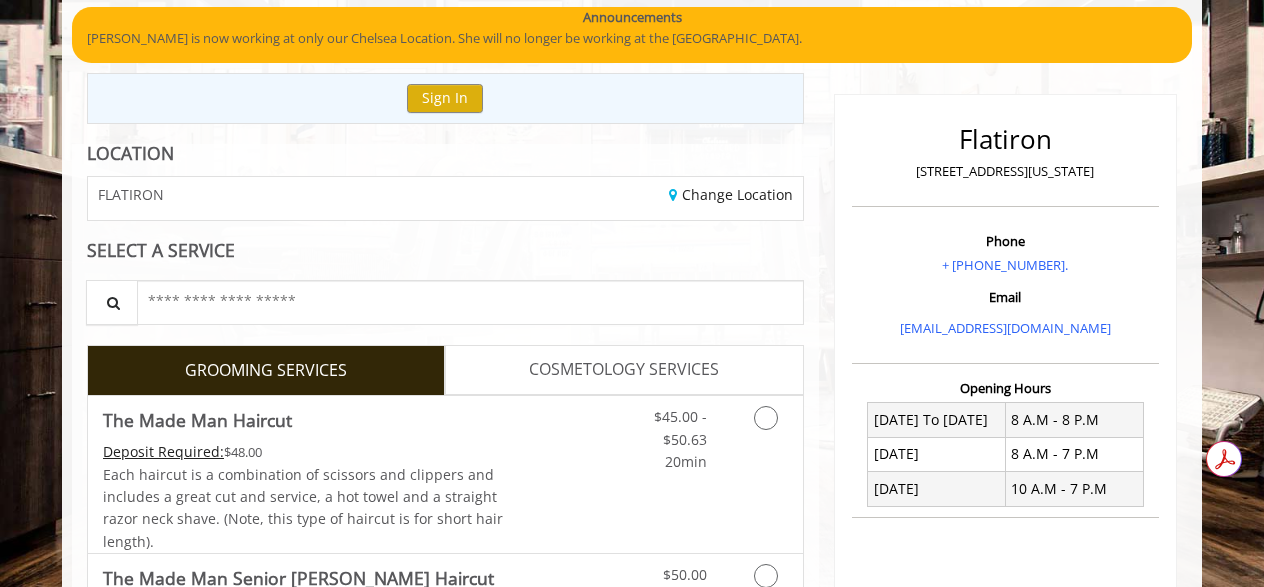 scroll, scrollTop: 154, scrollLeft: 0, axis: vertical 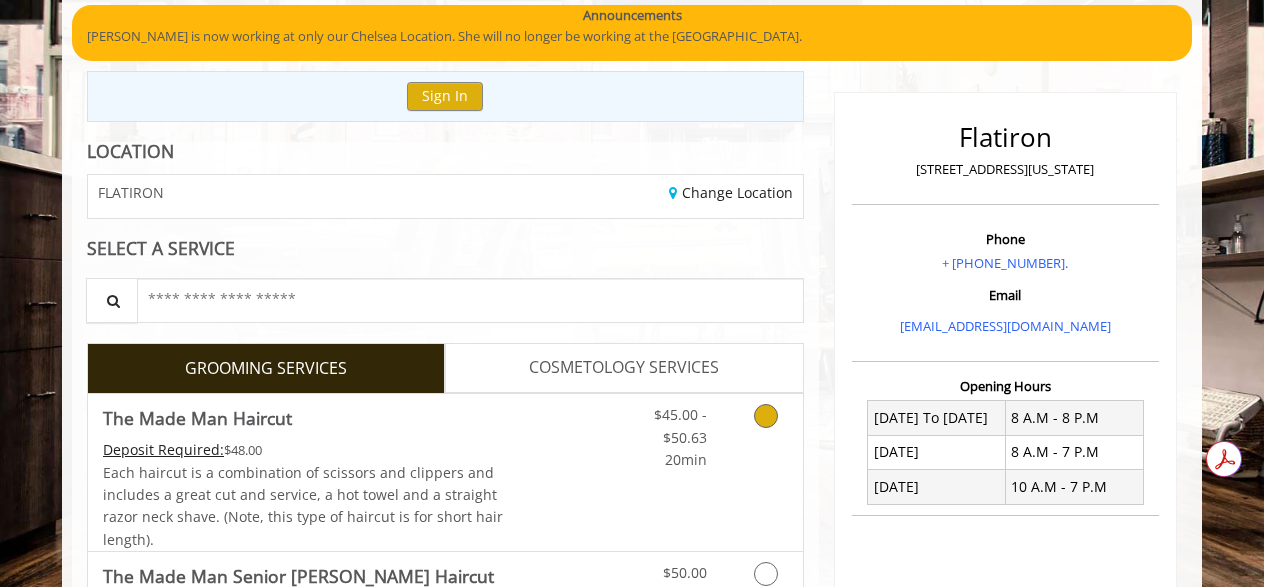 click at bounding box center [766, 416] 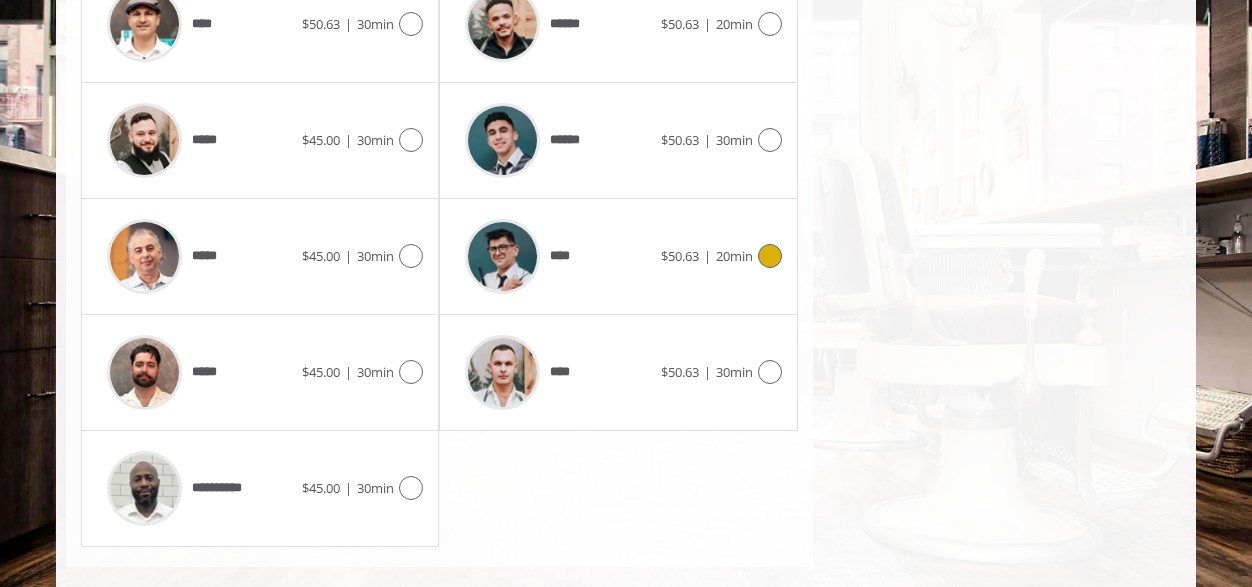 scroll, scrollTop: 1020, scrollLeft: 0, axis: vertical 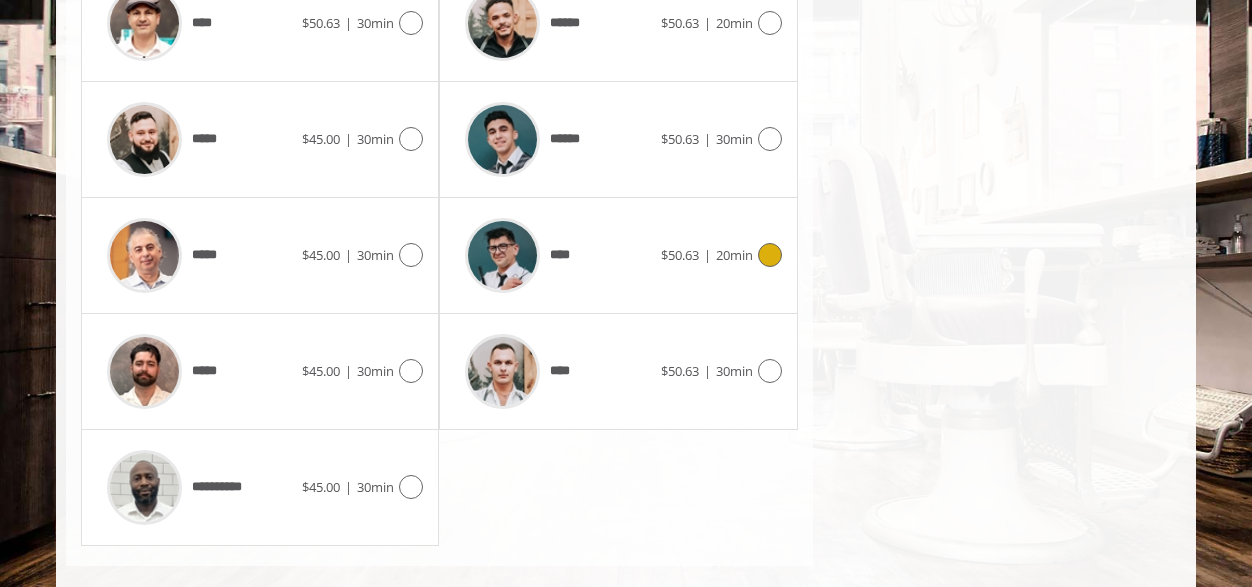click at bounding box center (770, 255) 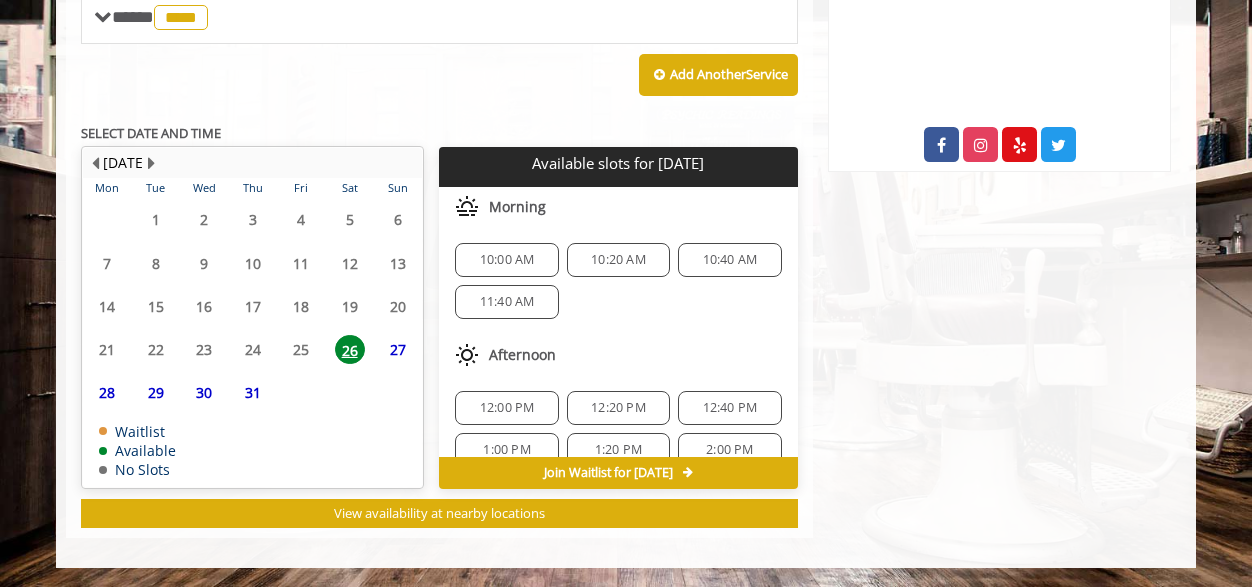 scroll, scrollTop: 815, scrollLeft: 0, axis: vertical 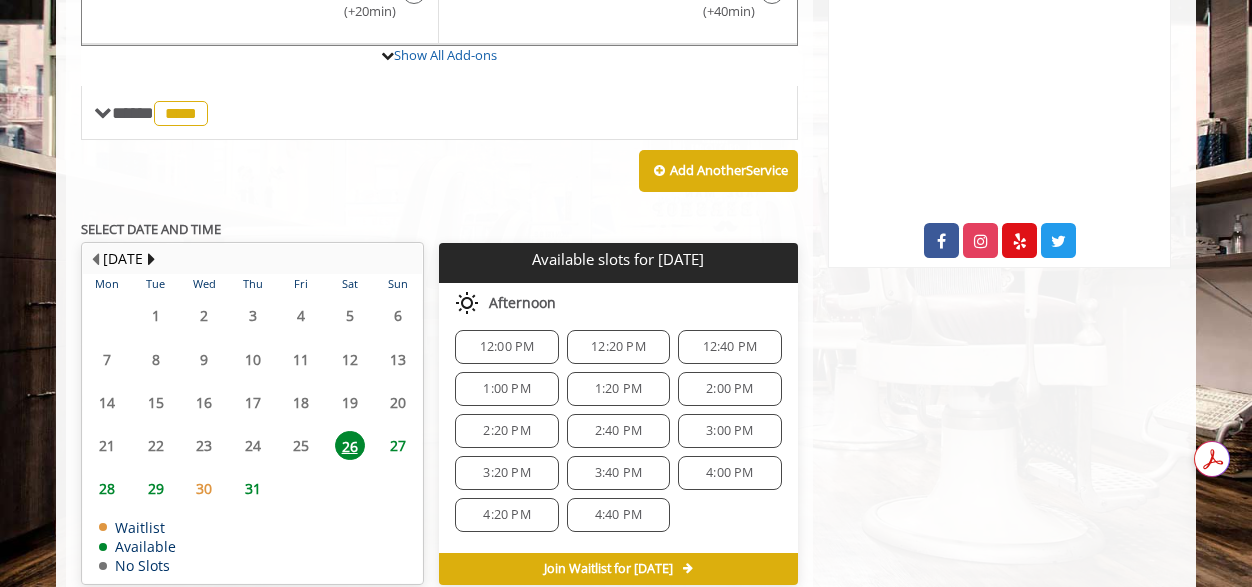click on "1:00 PM" 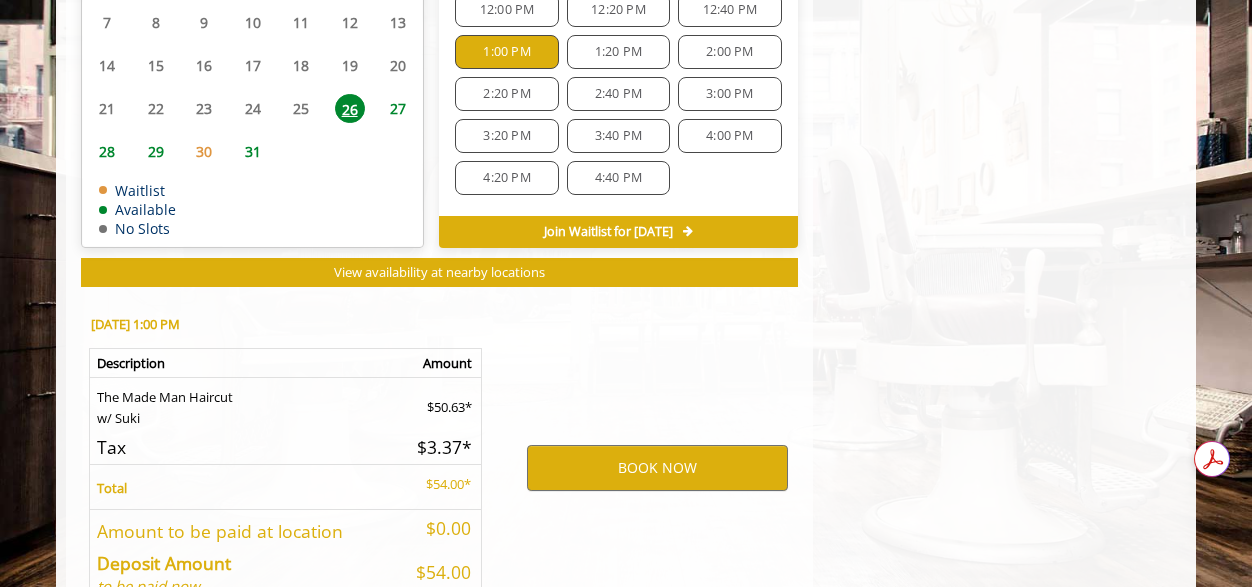 scroll, scrollTop: 1186, scrollLeft: 0, axis: vertical 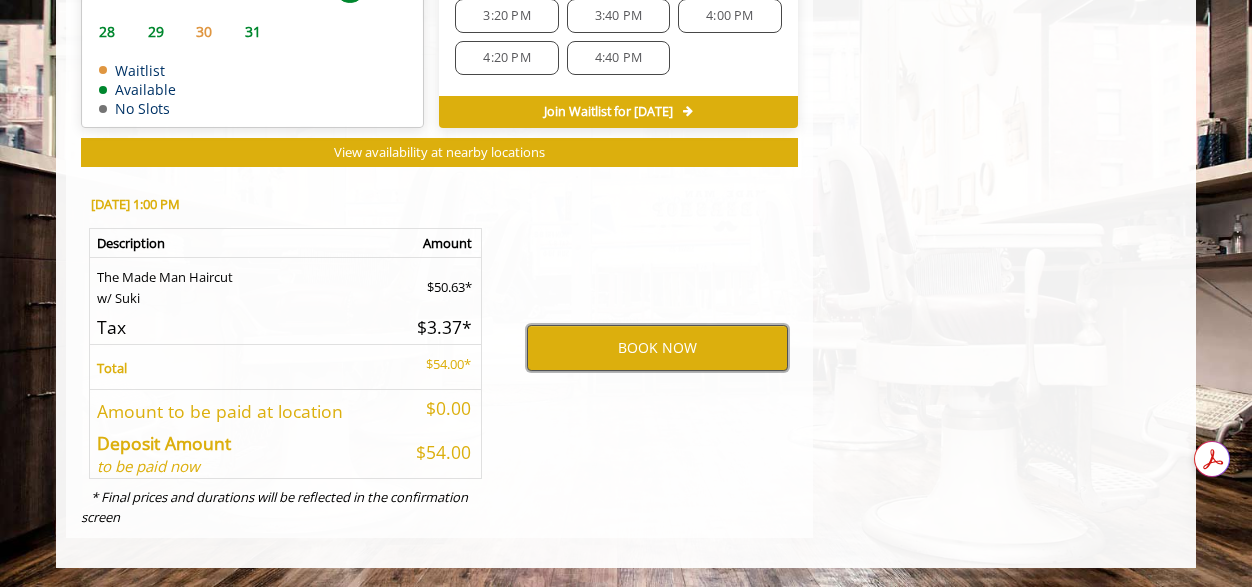 click on "BOOK NOW" at bounding box center [657, 348] 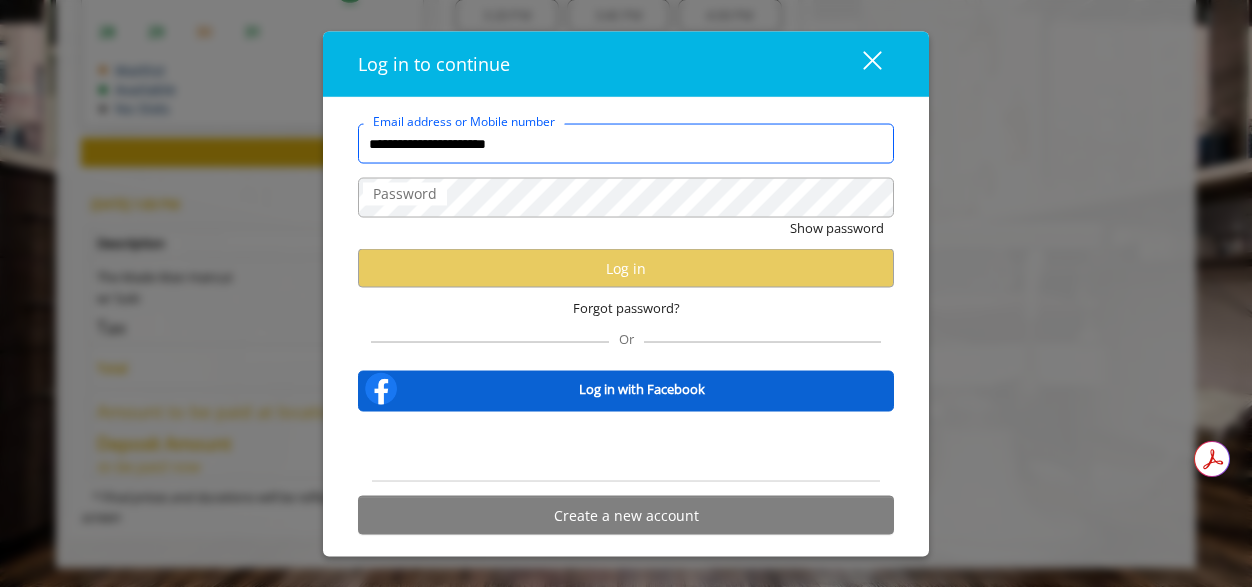click on "**********" at bounding box center [626, 144] 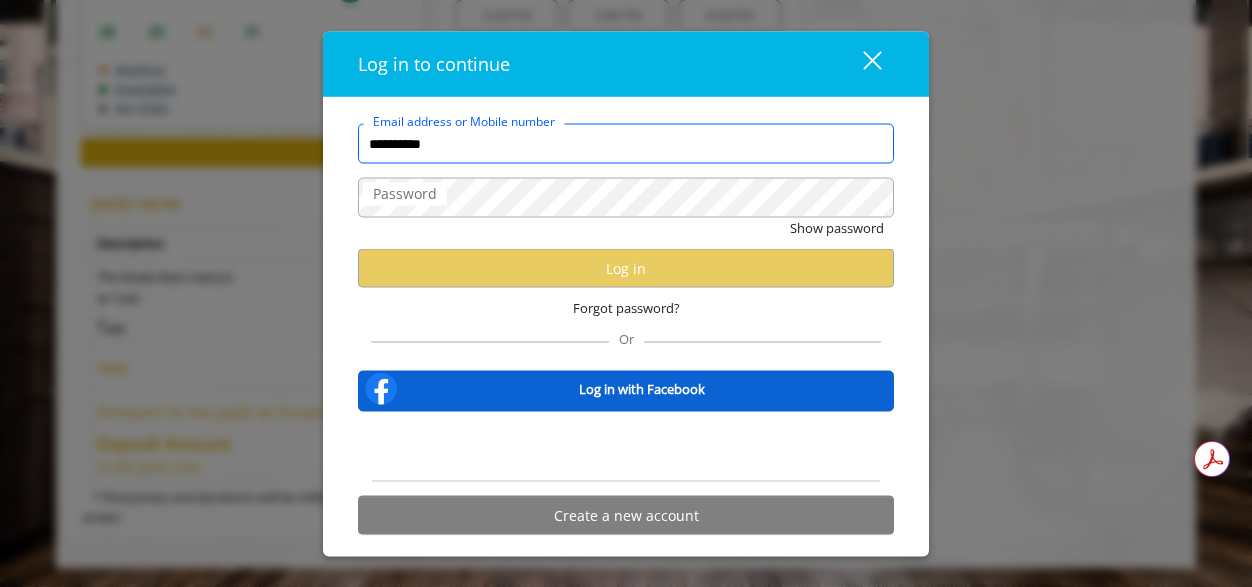 type on "**********" 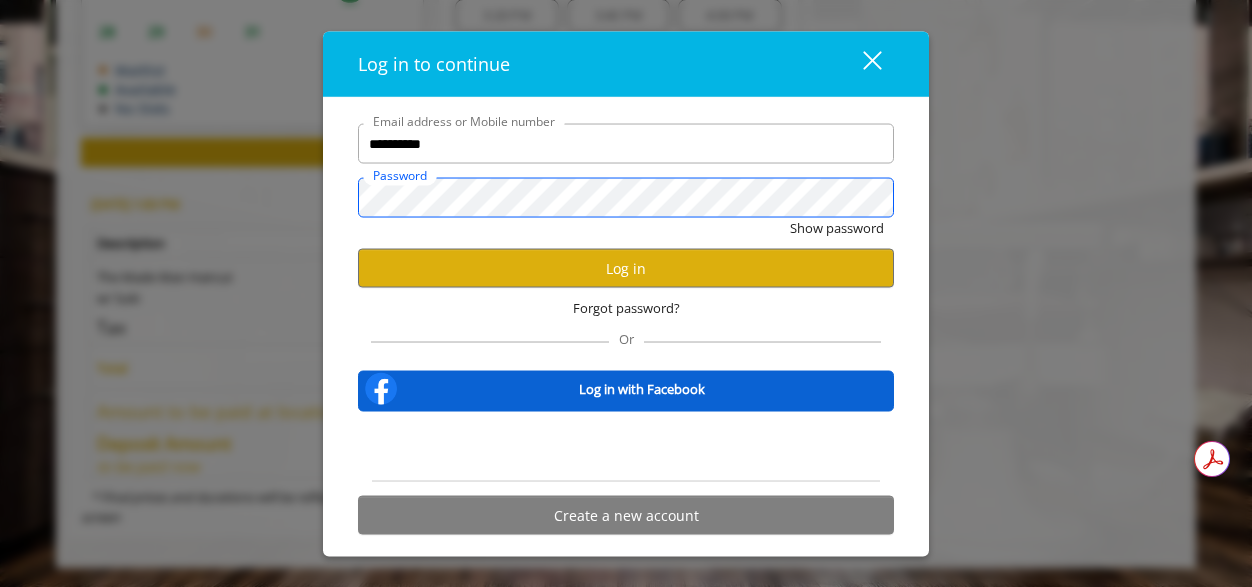 click on "Show password" at bounding box center [837, 228] 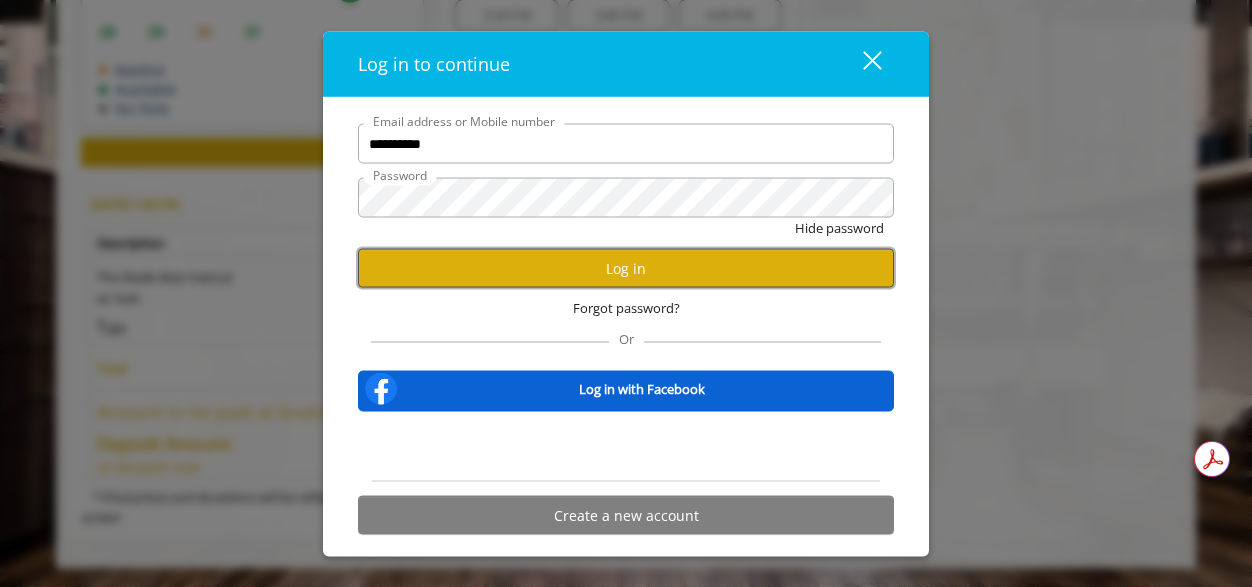 click on "Log in" at bounding box center (626, 268) 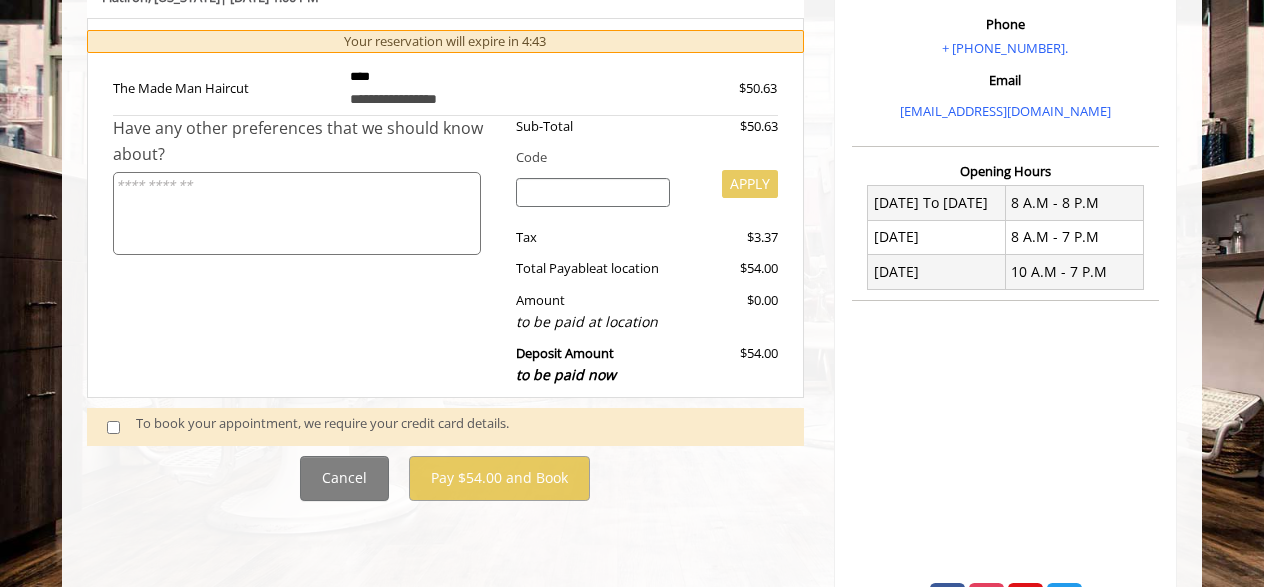 scroll, scrollTop: 447, scrollLeft: 0, axis: vertical 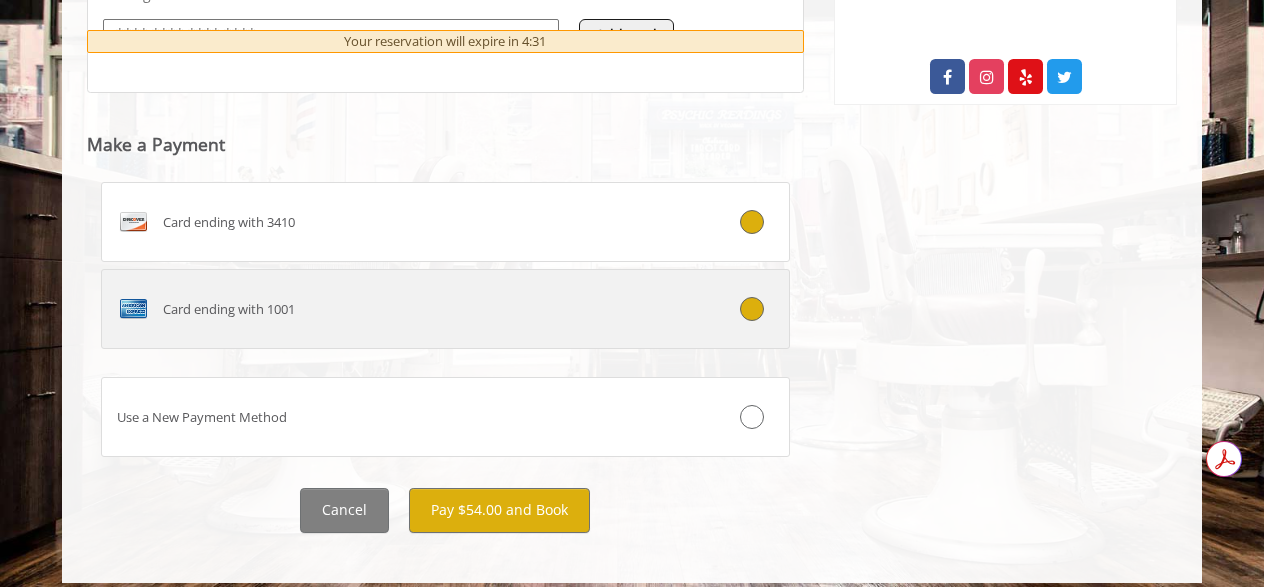 click 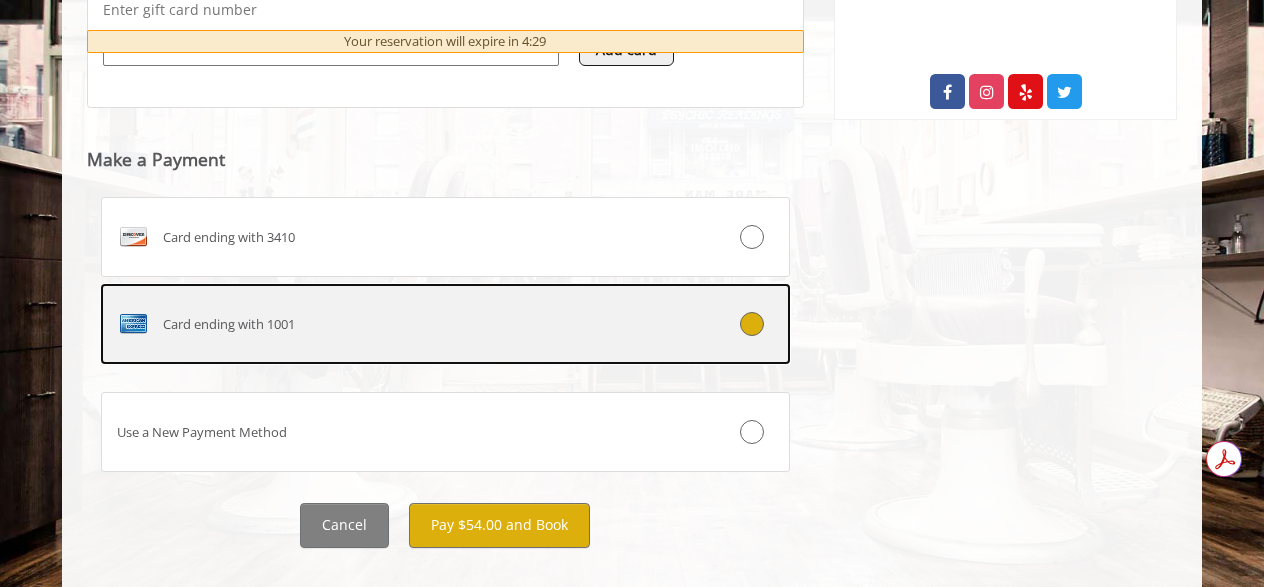 scroll, scrollTop: 909, scrollLeft: 0, axis: vertical 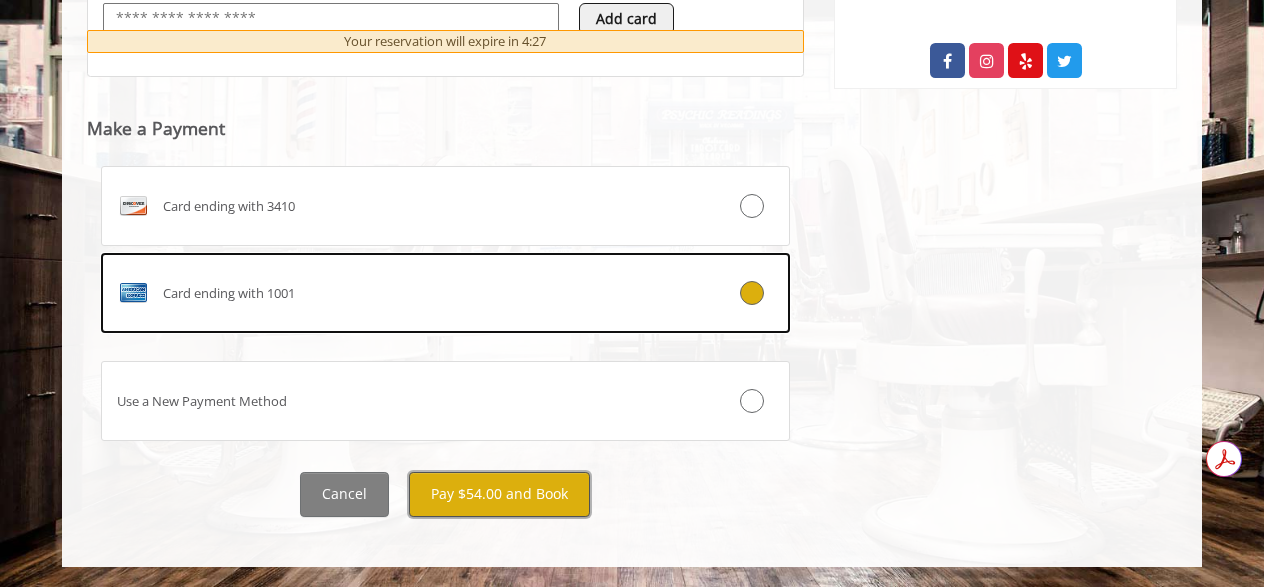 click on "Pay $54.00 and Book" at bounding box center (499, 494) 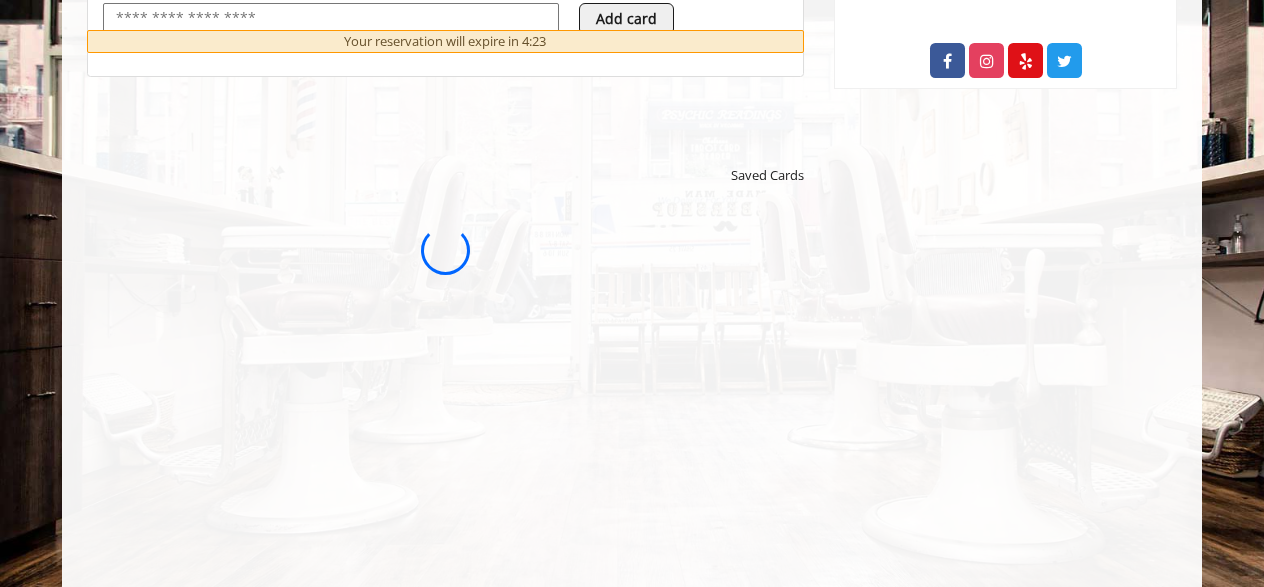 scroll, scrollTop: 0, scrollLeft: 0, axis: both 